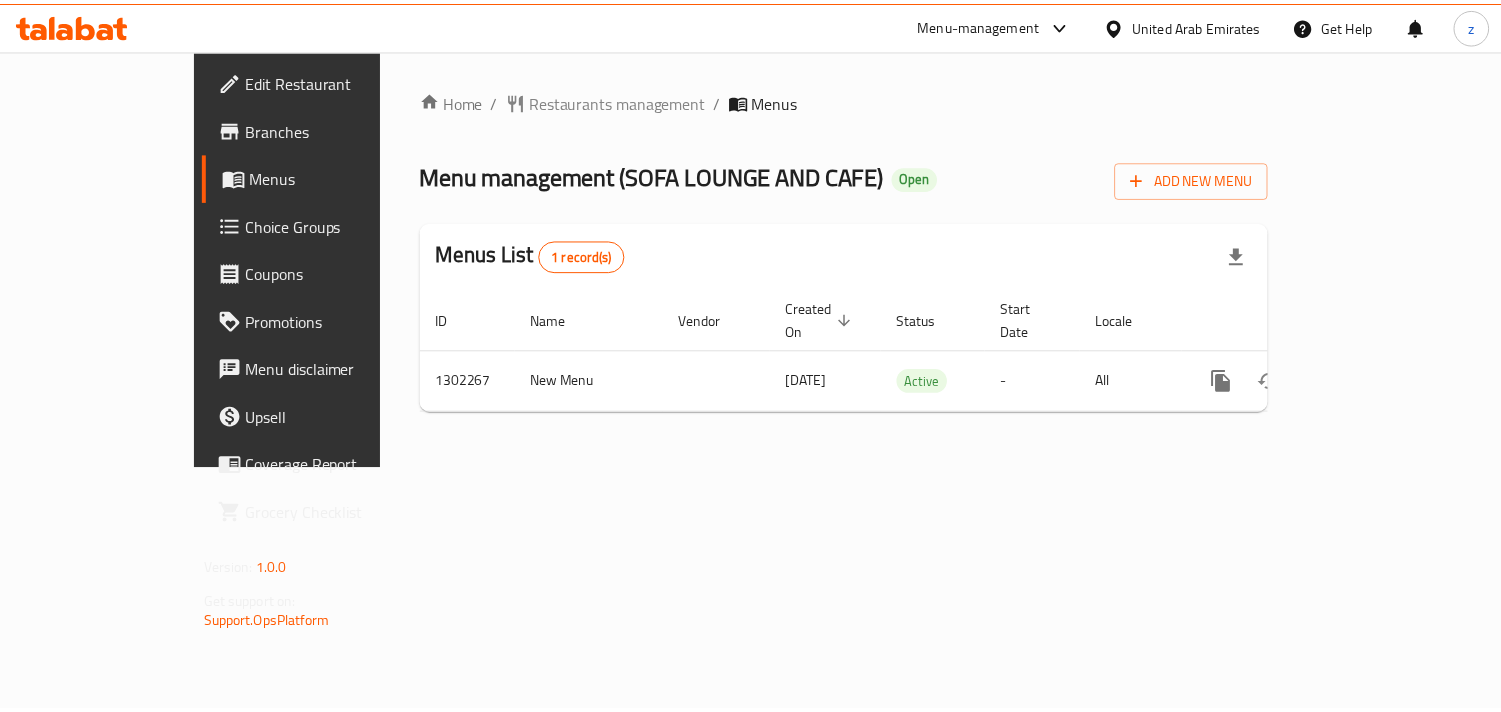 scroll, scrollTop: 0, scrollLeft: 0, axis: both 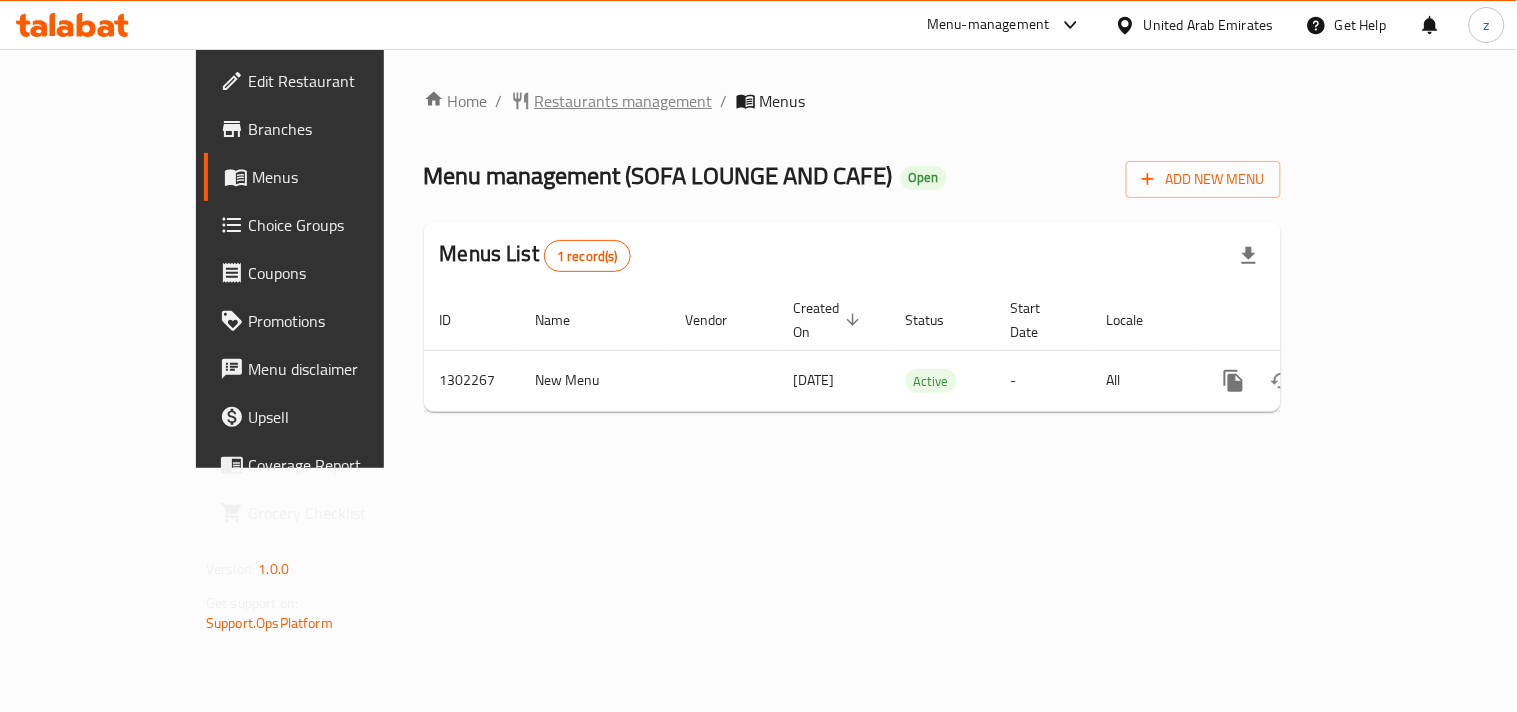 click on "Restaurants management" at bounding box center [624, 101] 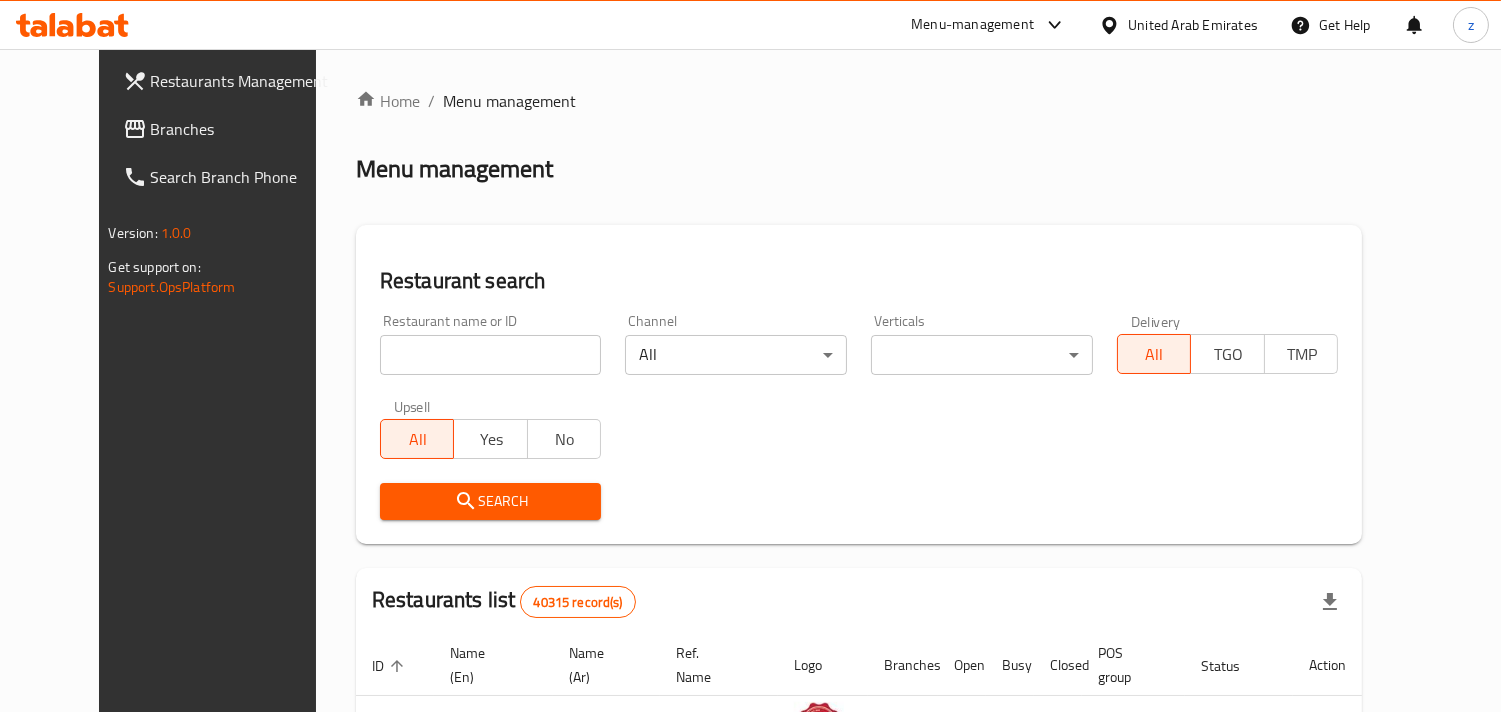 click on "Branches" at bounding box center [242, 129] 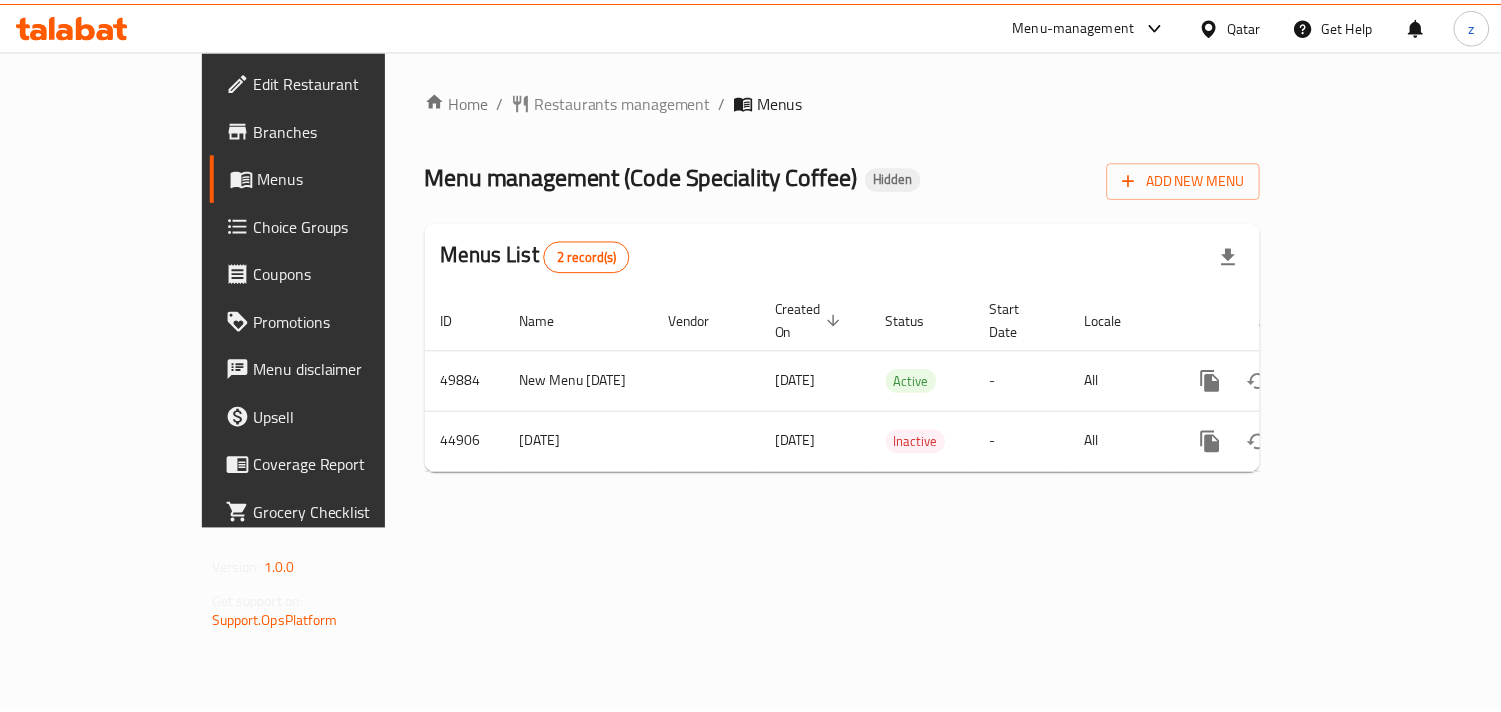 scroll, scrollTop: 0, scrollLeft: 0, axis: both 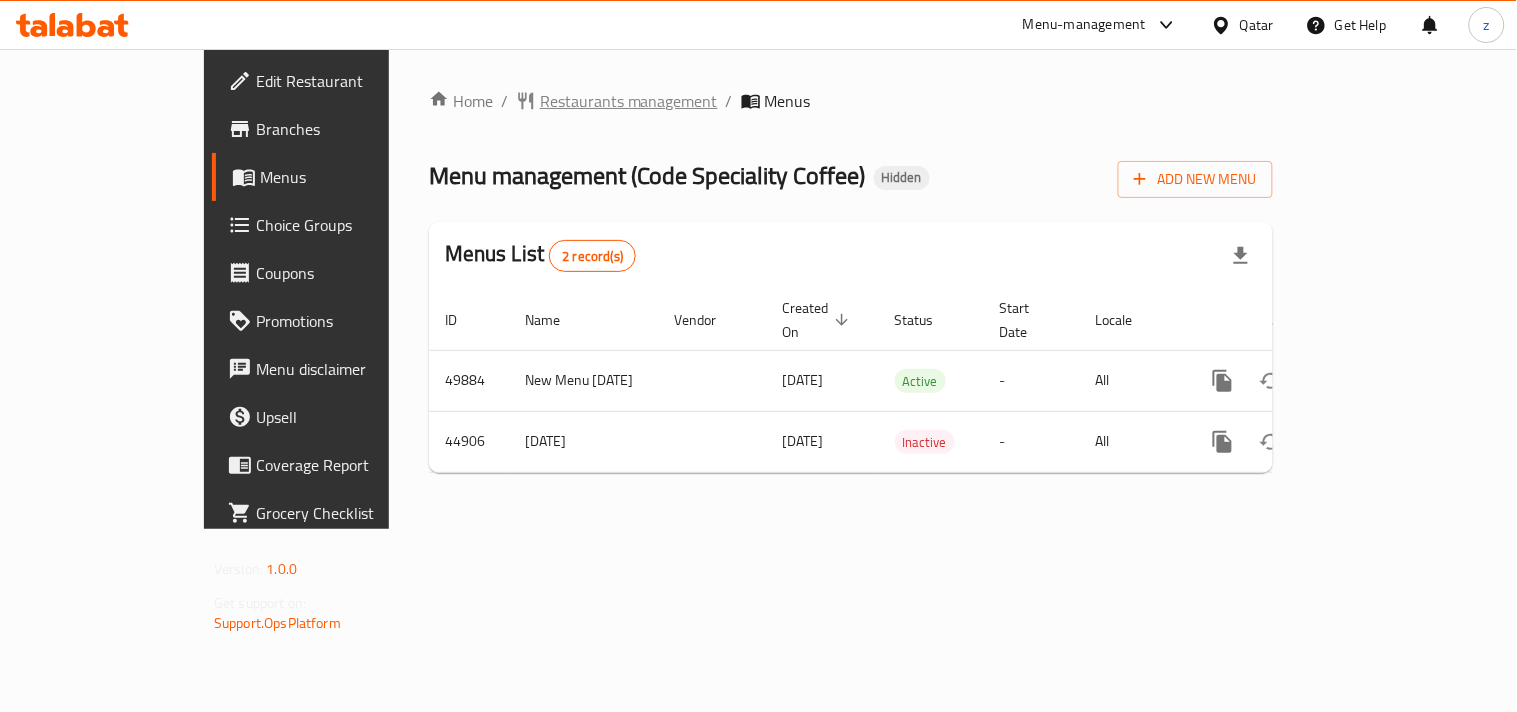 click on "Restaurants management" at bounding box center (629, 101) 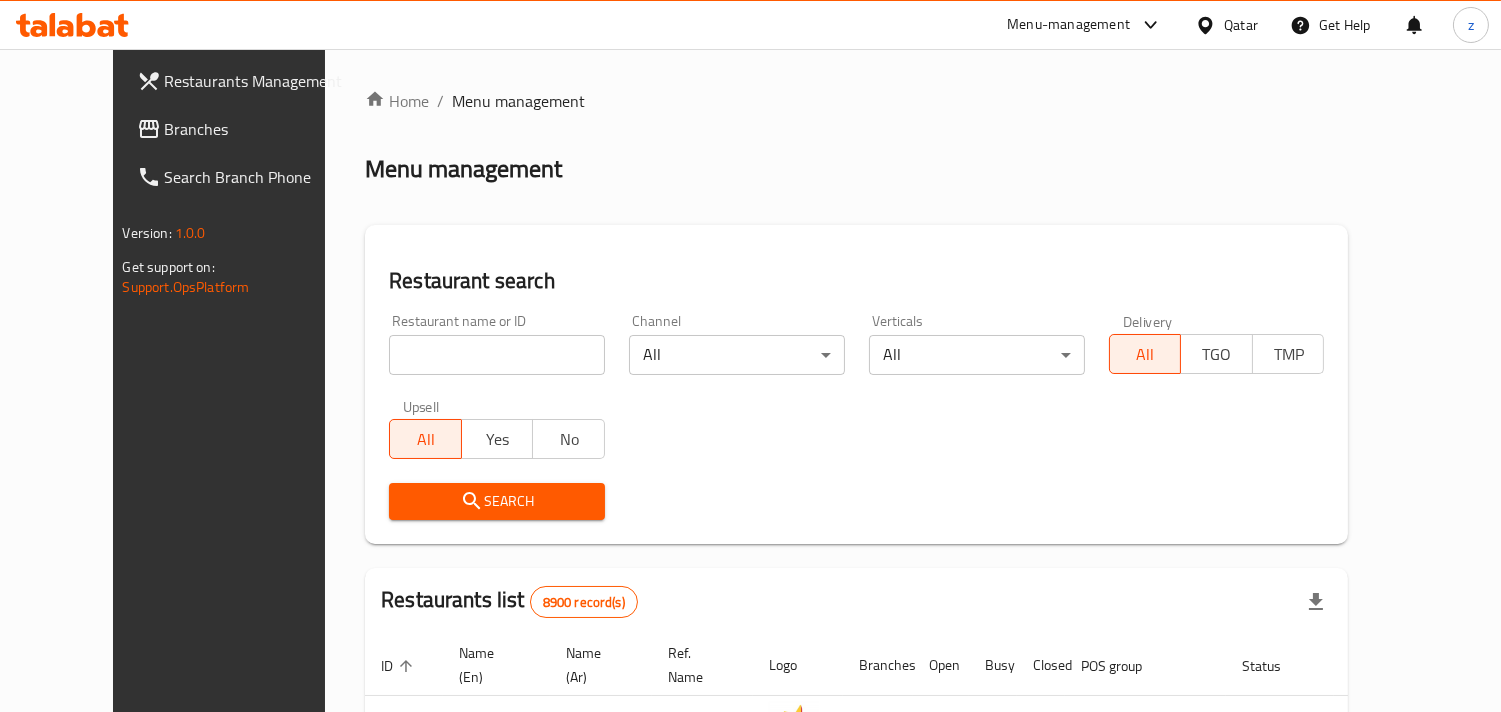 click on "Branches" at bounding box center [256, 129] 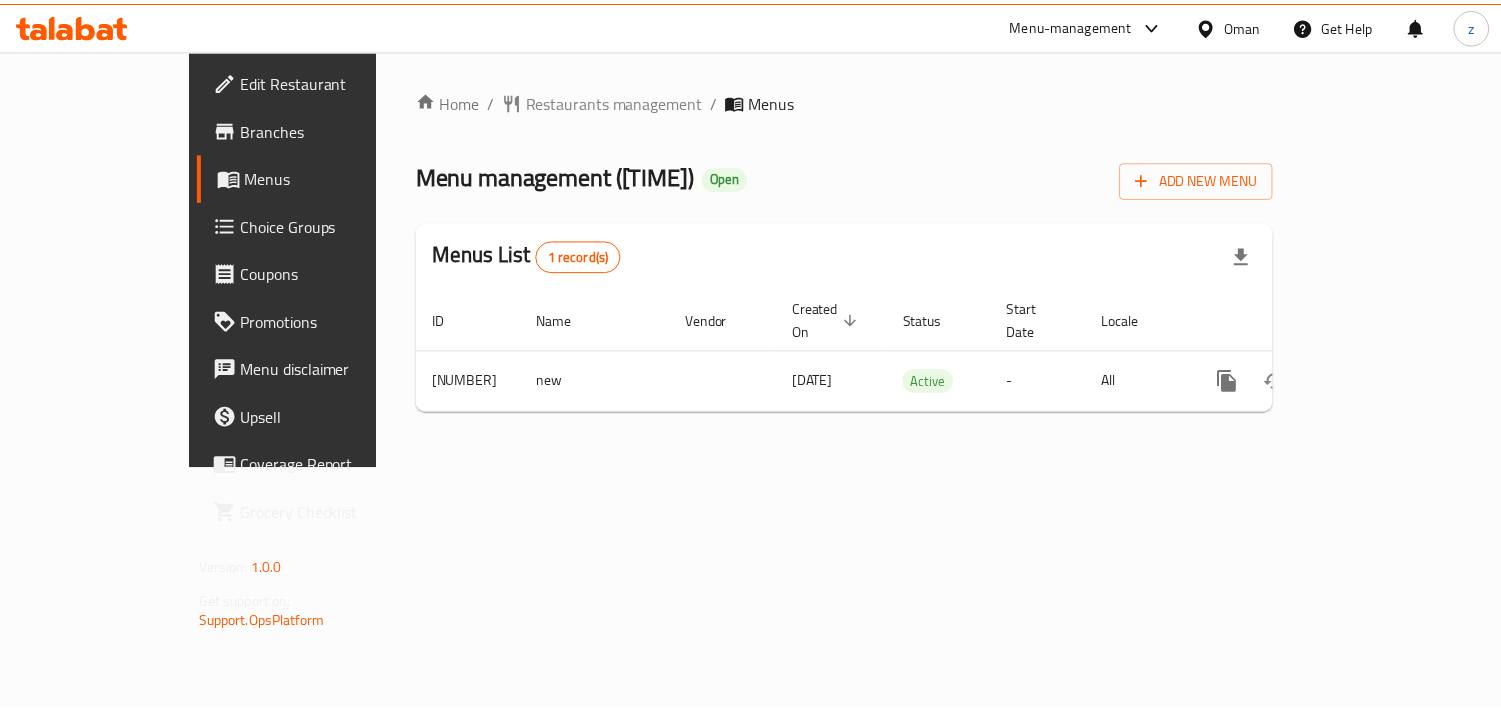 scroll, scrollTop: 0, scrollLeft: 0, axis: both 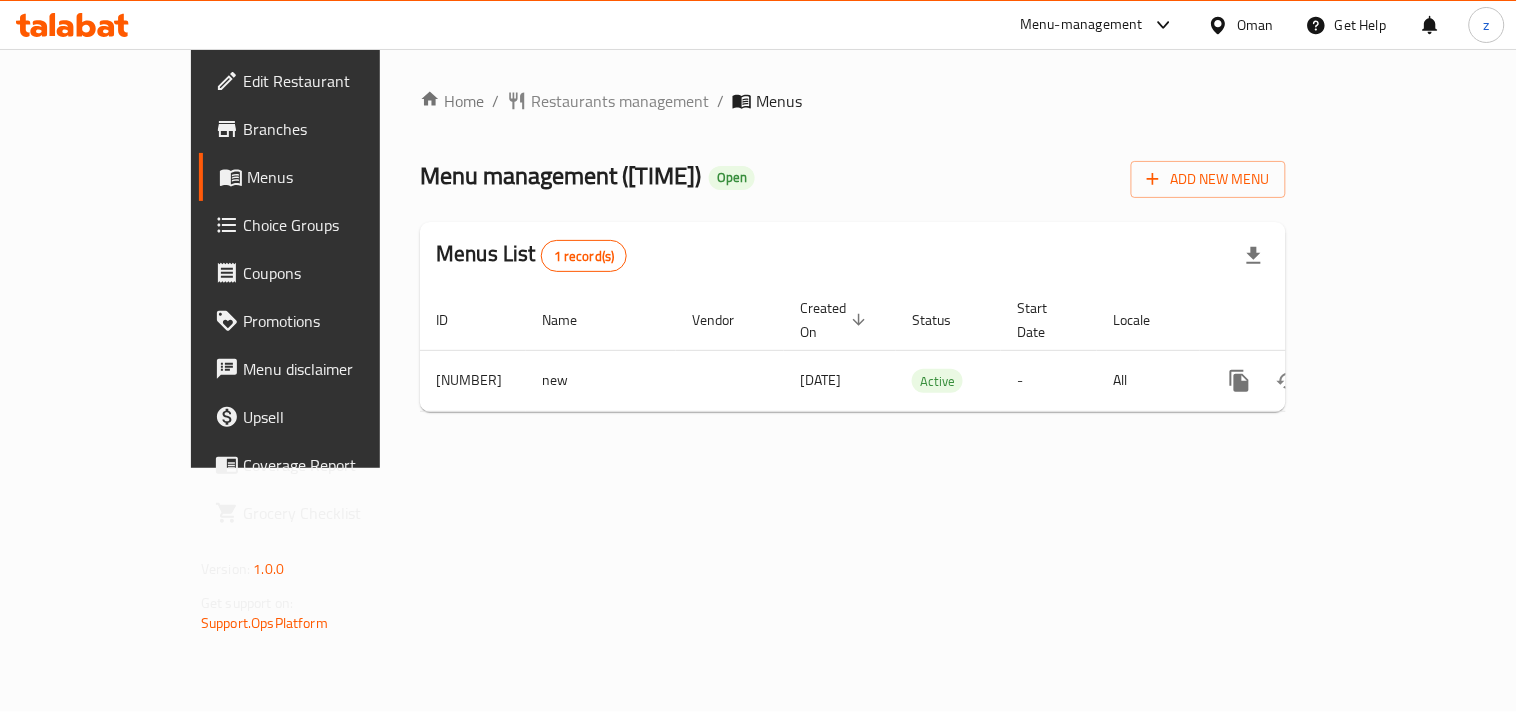 click on "Restaurants management" at bounding box center (620, 101) 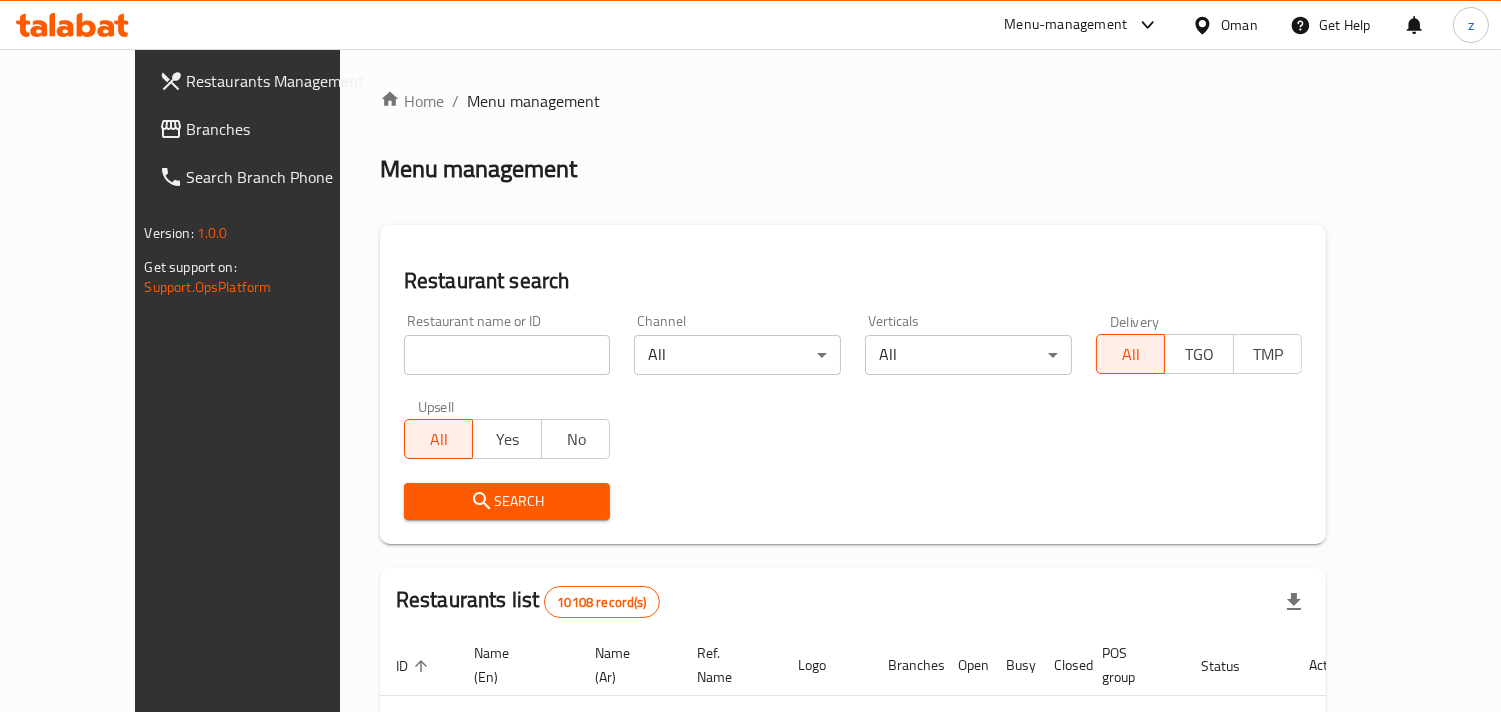 click on "Branches" at bounding box center (278, 129) 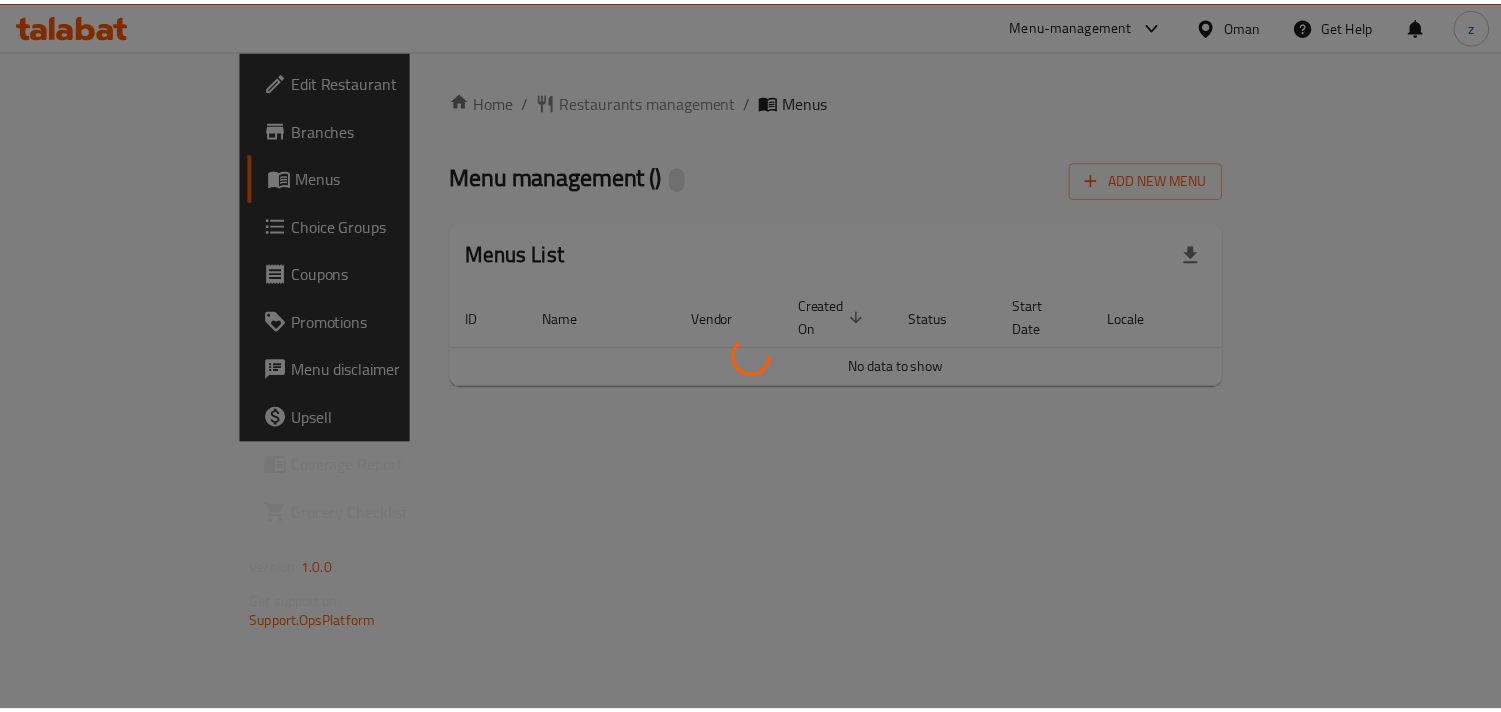 scroll, scrollTop: 0, scrollLeft: 0, axis: both 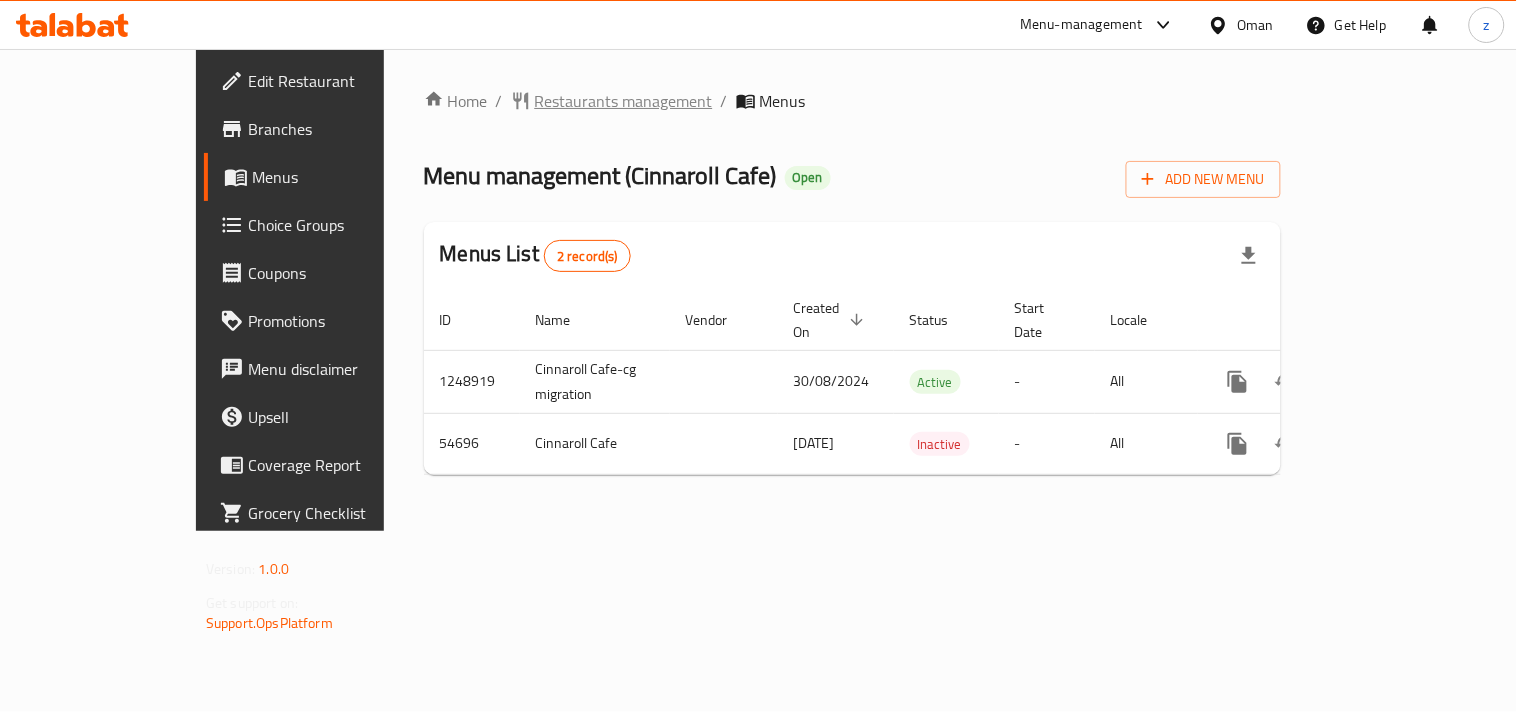 click on "Restaurants management" at bounding box center (624, 101) 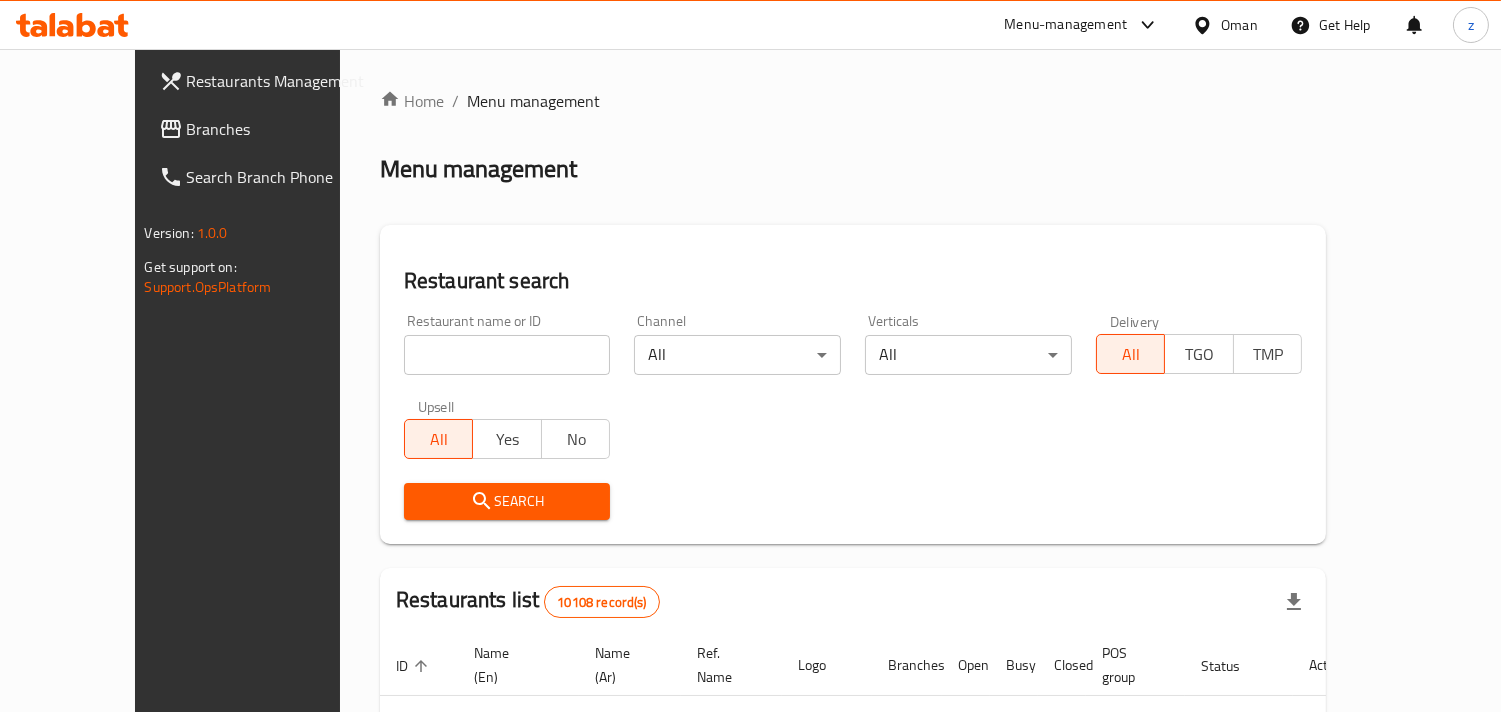 click on "Branches" at bounding box center [264, 129] 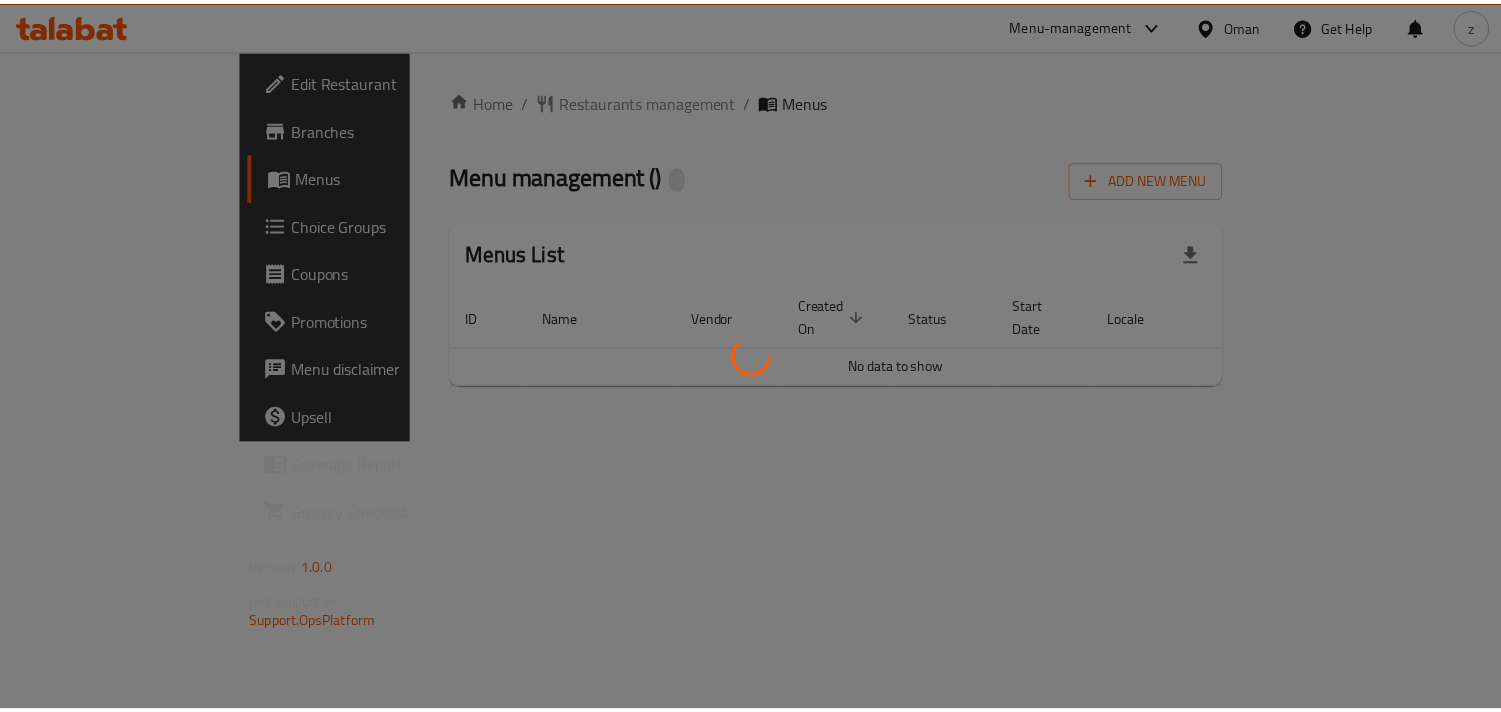 scroll, scrollTop: 0, scrollLeft: 0, axis: both 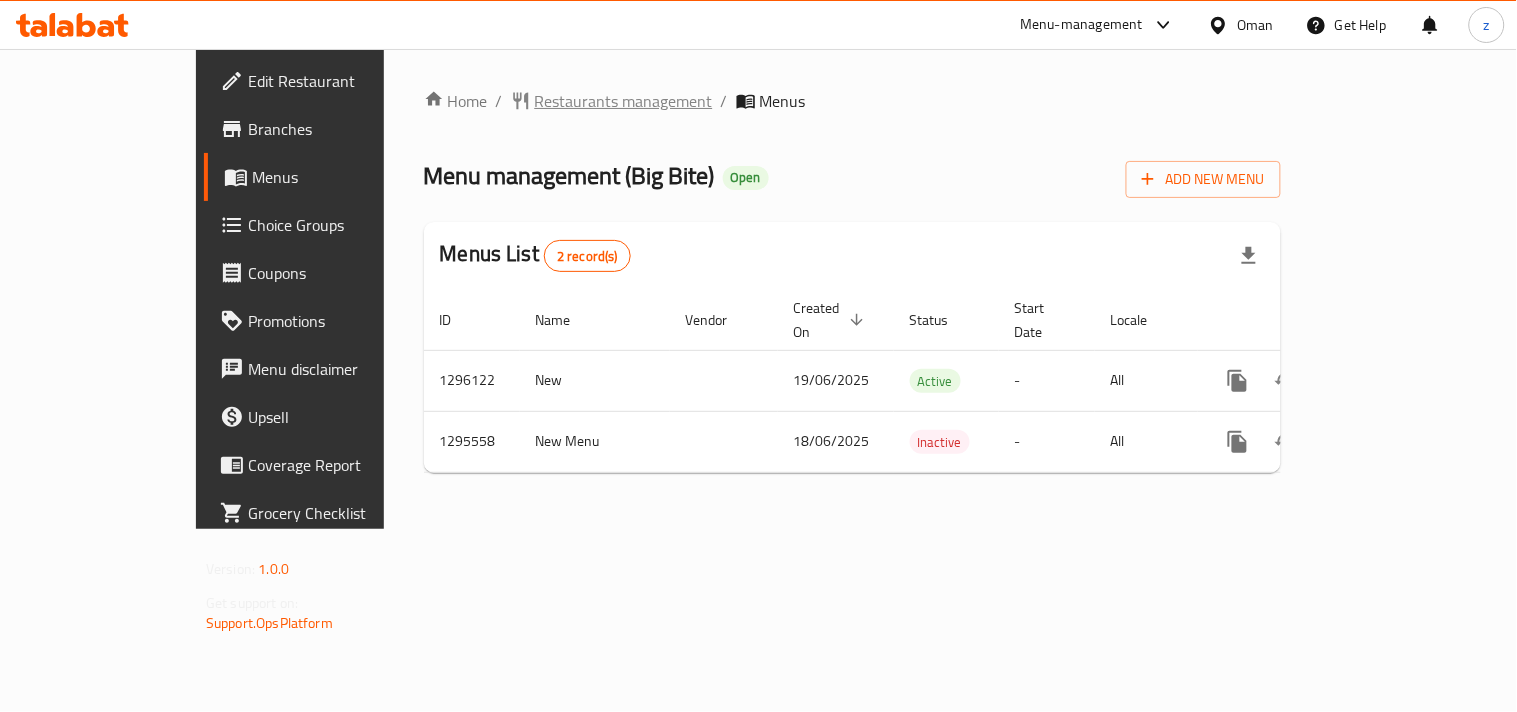 click on "Restaurants management" at bounding box center [624, 101] 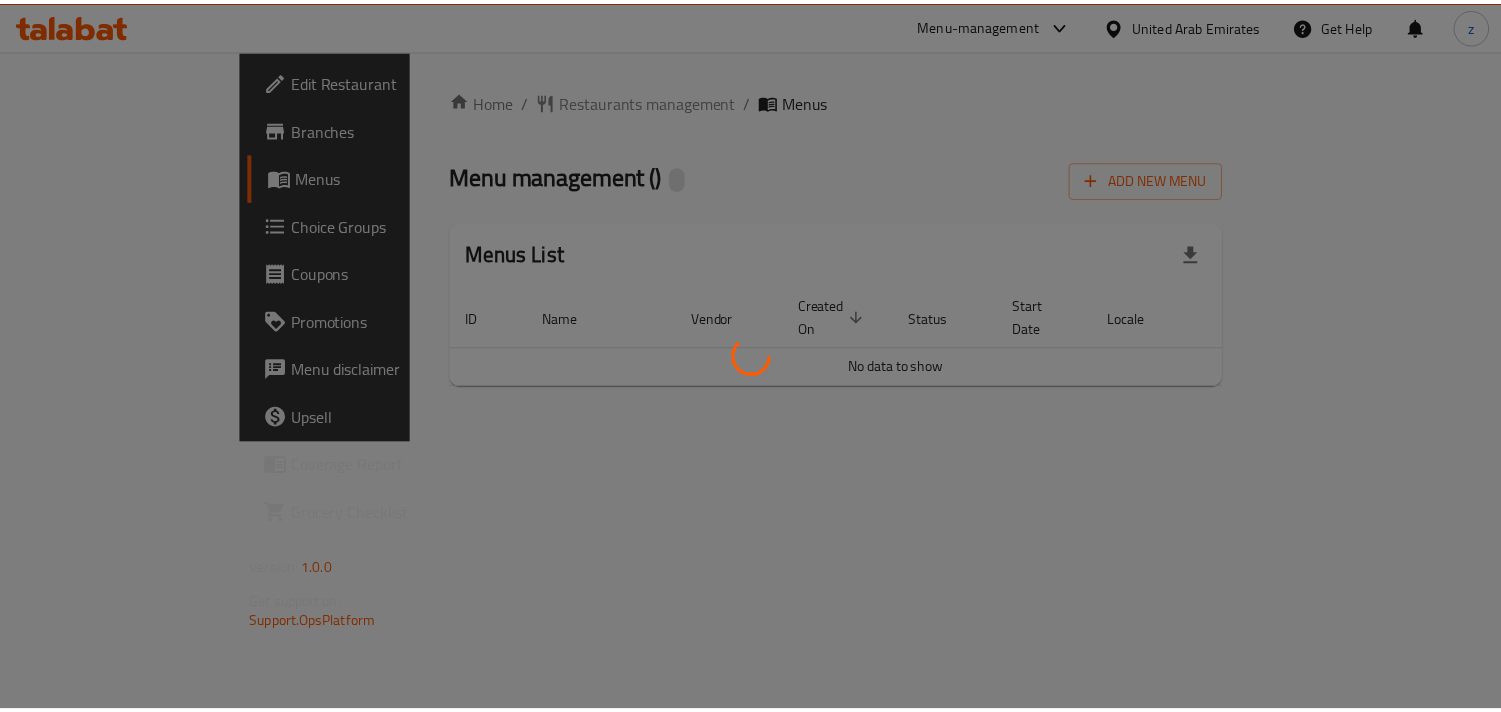 scroll, scrollTop: 0, scrollLeft: 0, axis: both 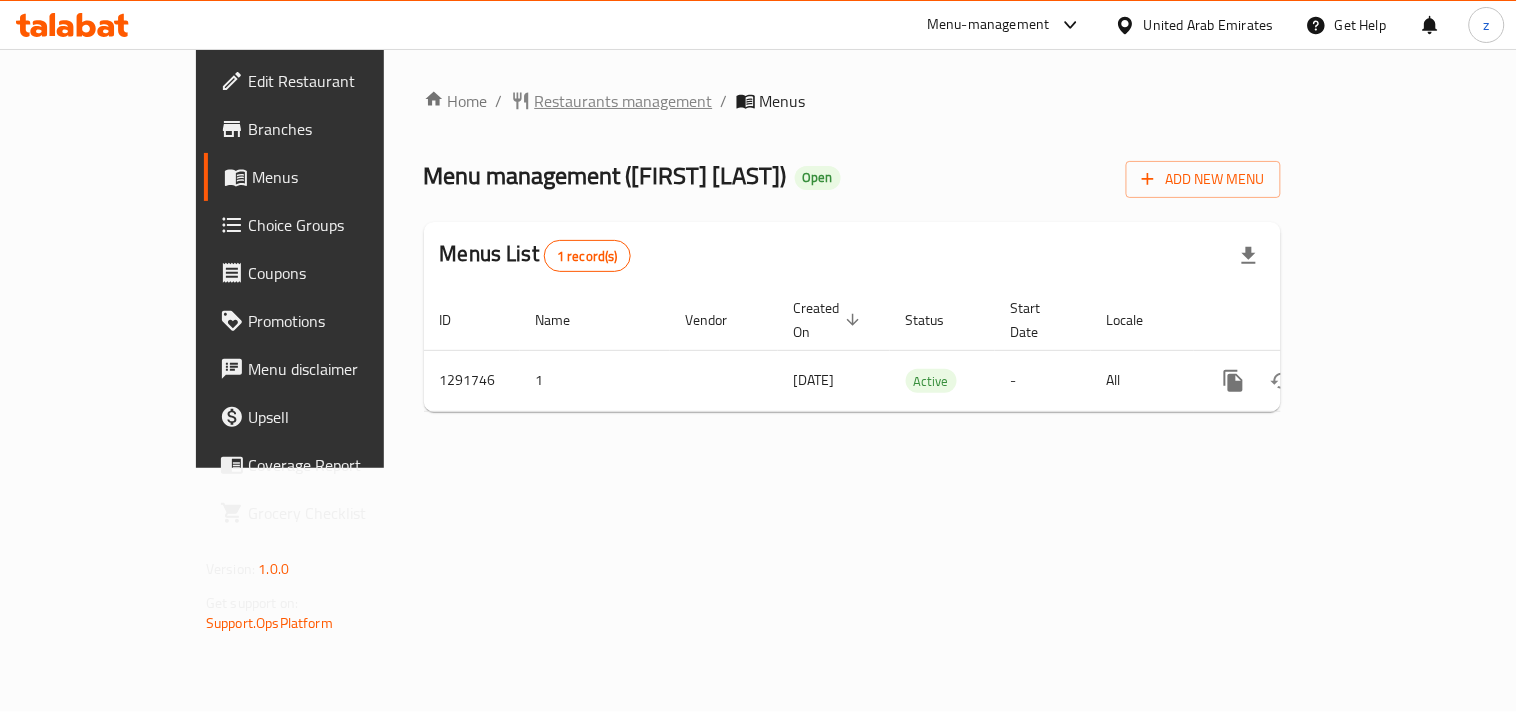 click on "Restaurants management" at bounding box center [624, 101] 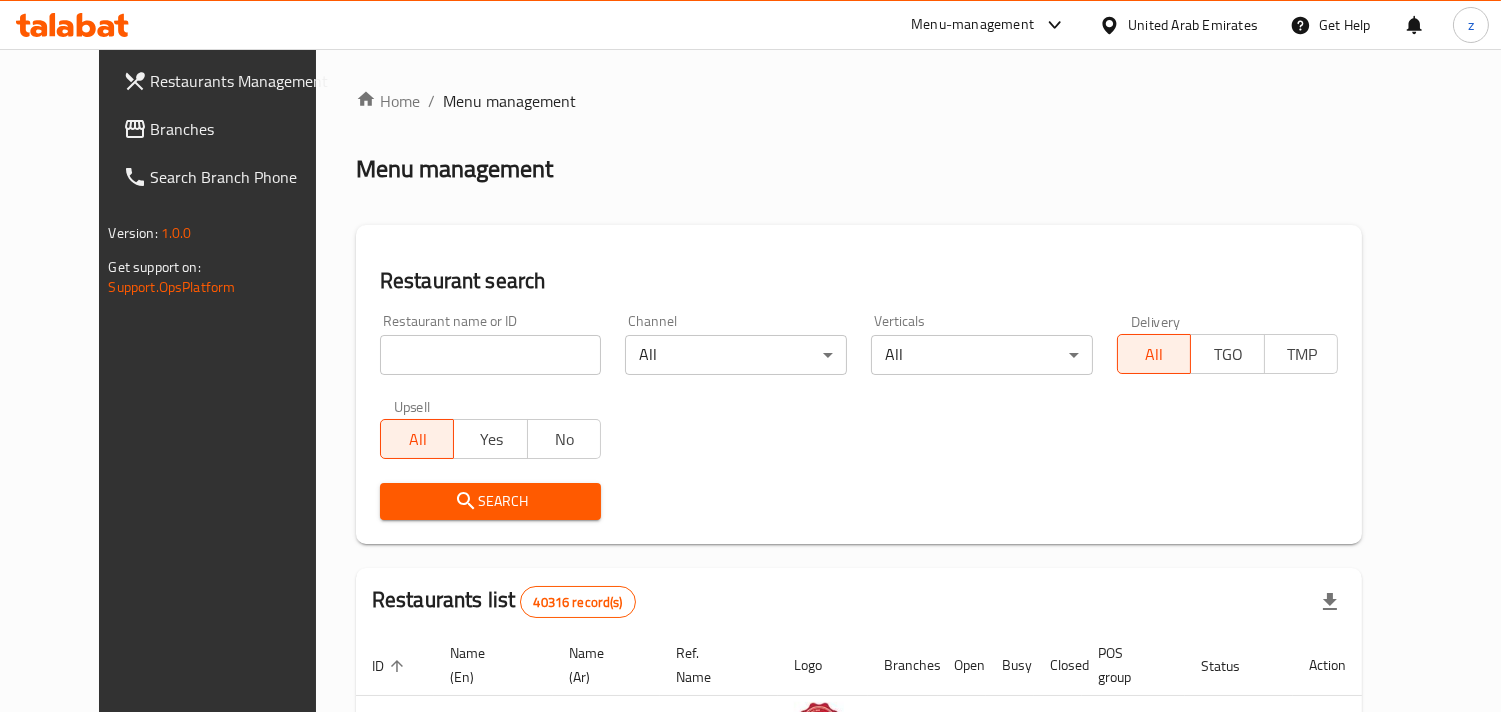 click on "Branches" at bounding box center (242, 129) 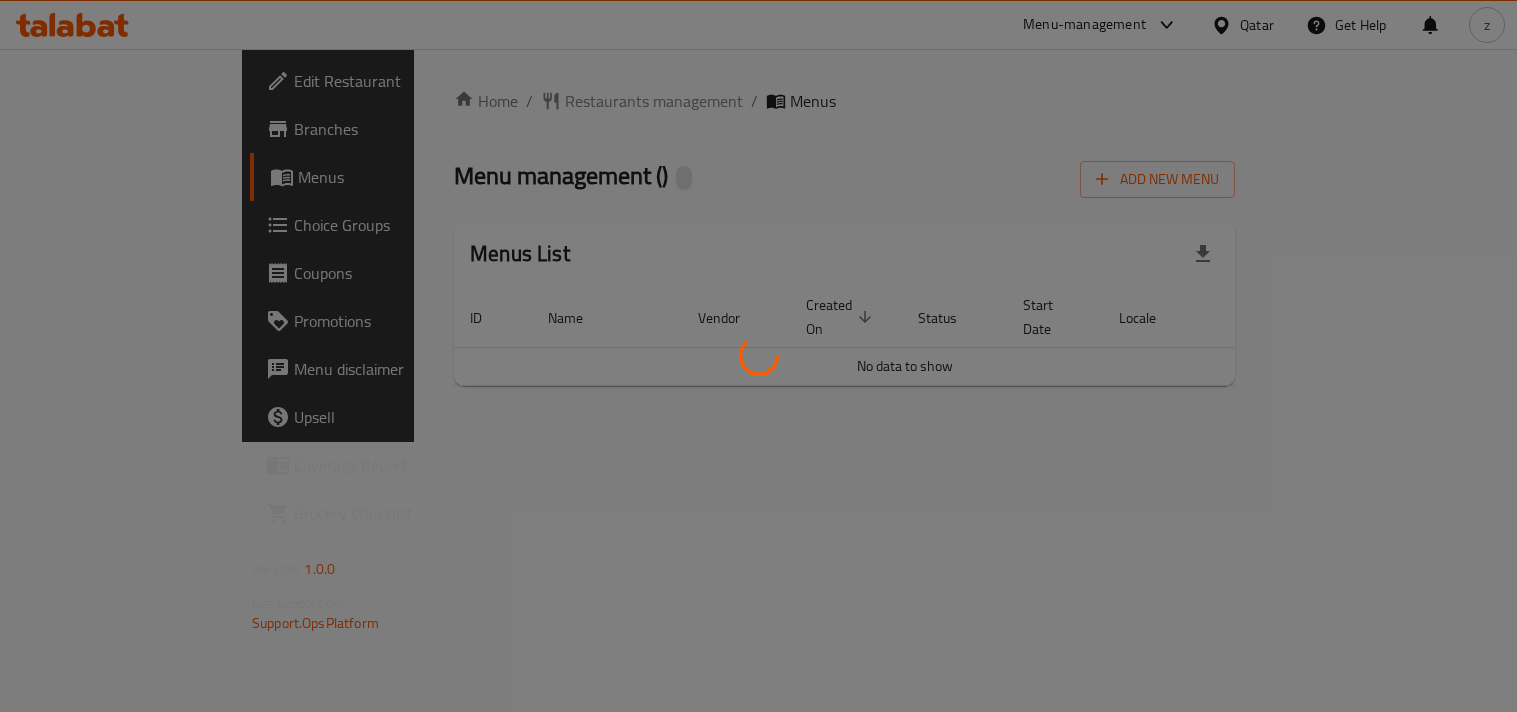 scroll, scrollTop: 0, scrollLeft: 0, axis: both 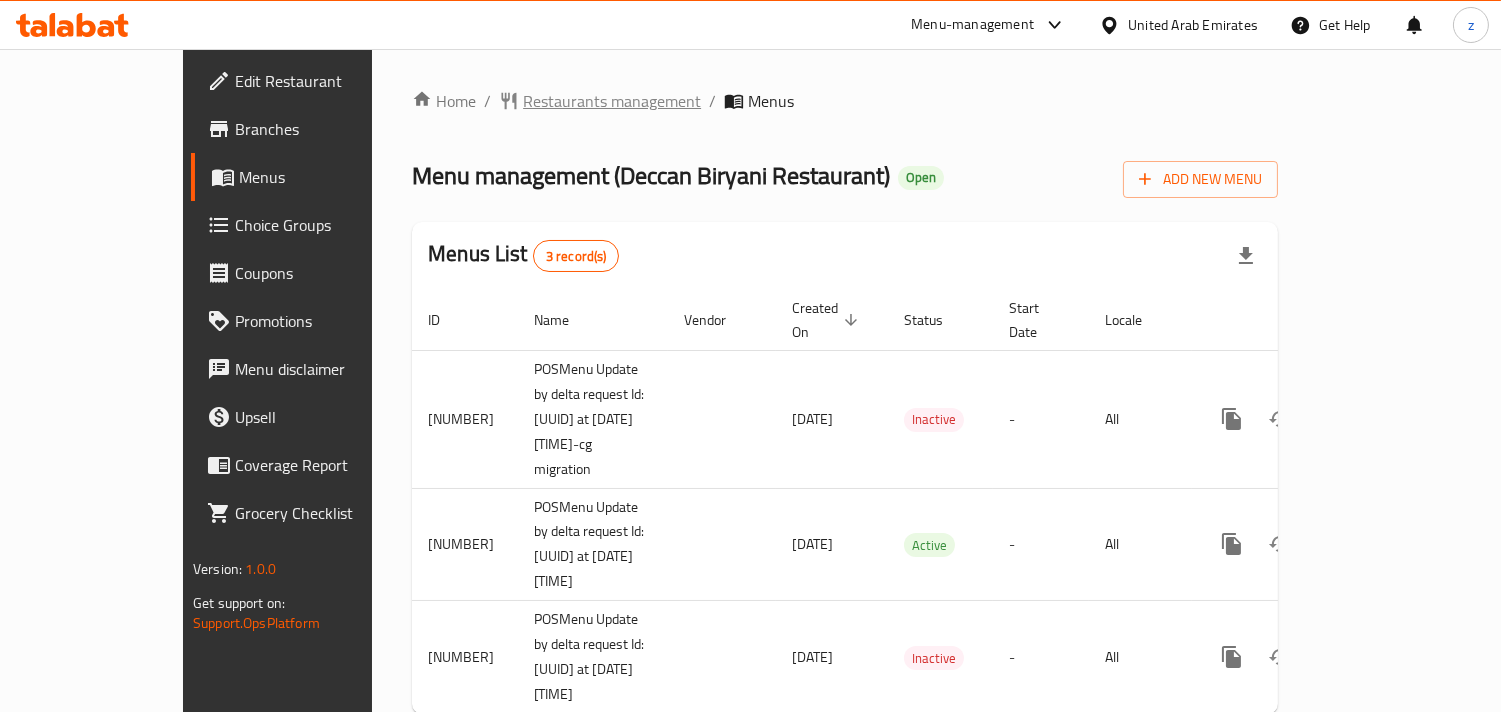 click on "Restaurants management" at bounding box center (612, 101) 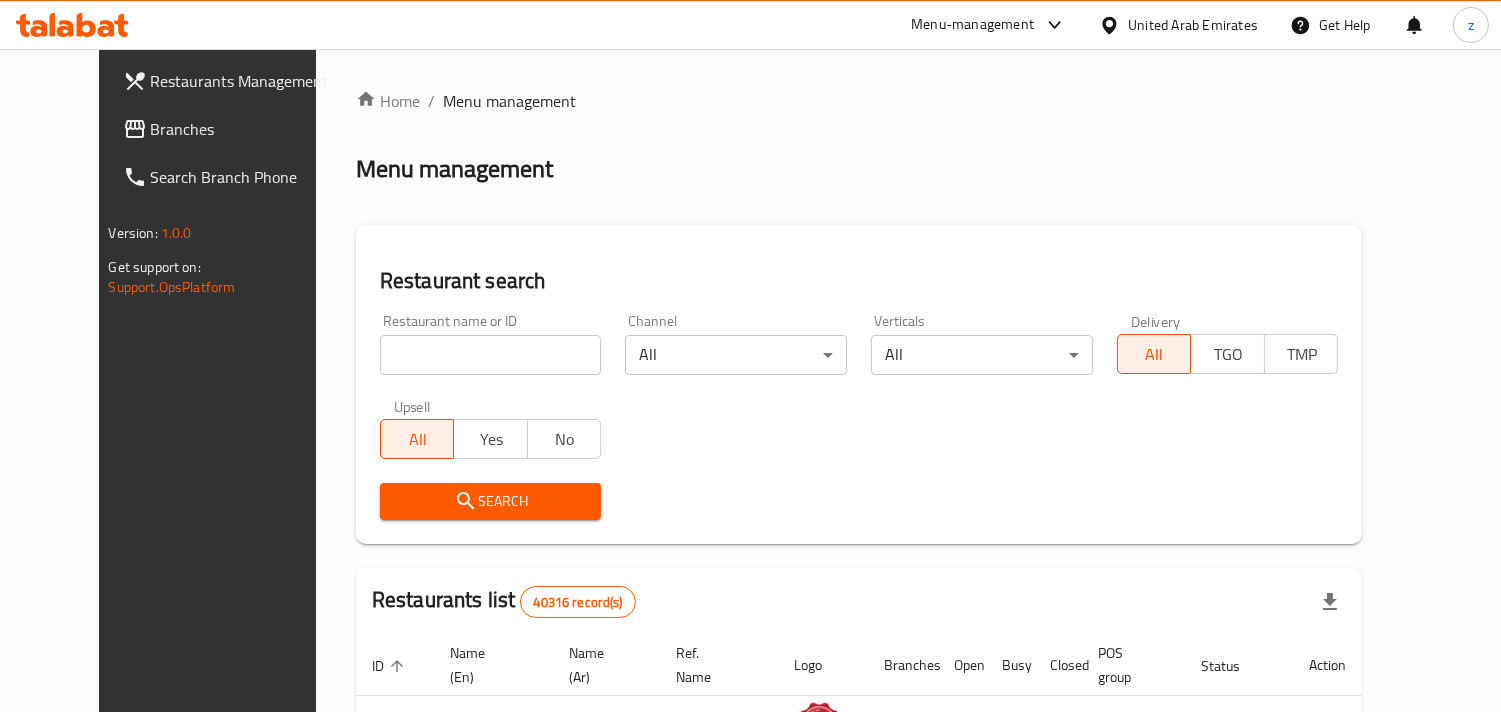 click at bounding box center (491, 355) 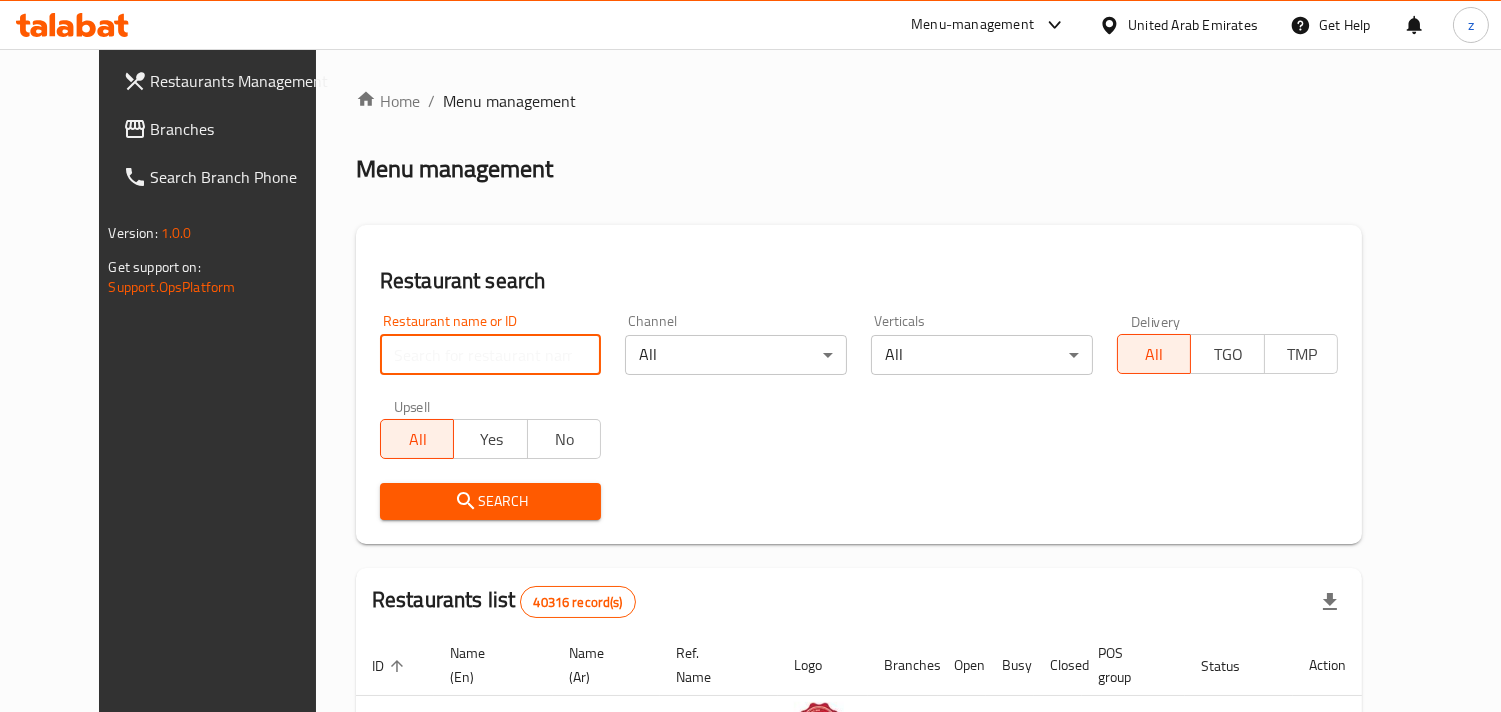 paste on "13608" 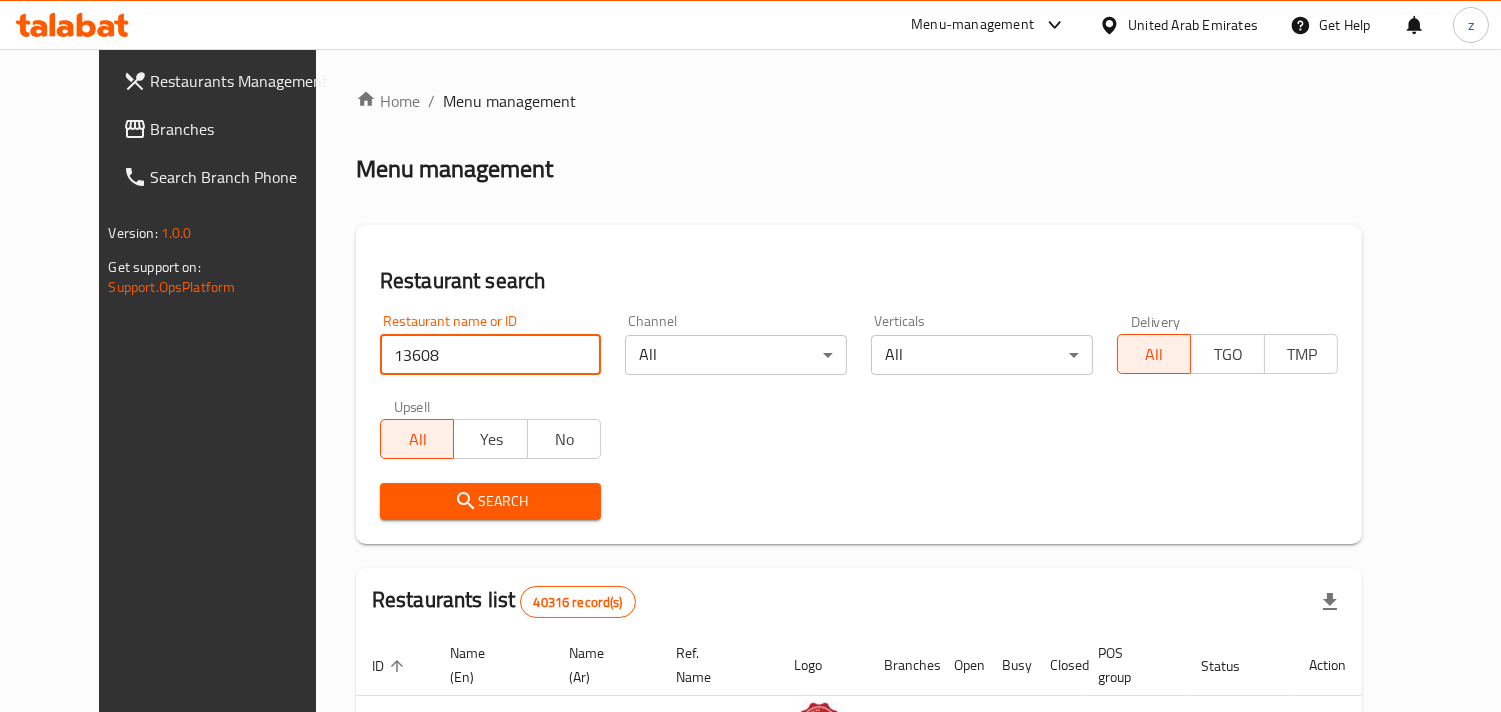 type on "13608" 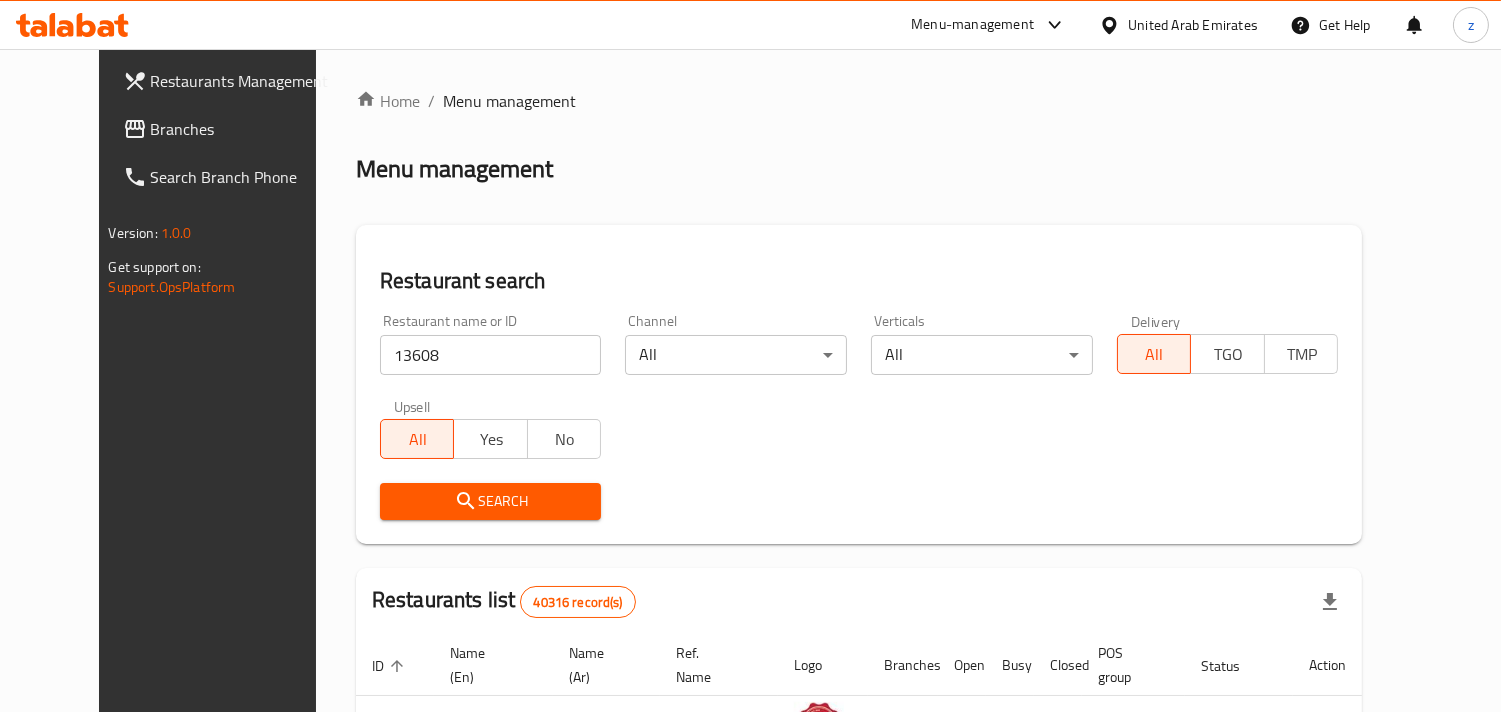 click on "Search" at bounding box center (491, 501) 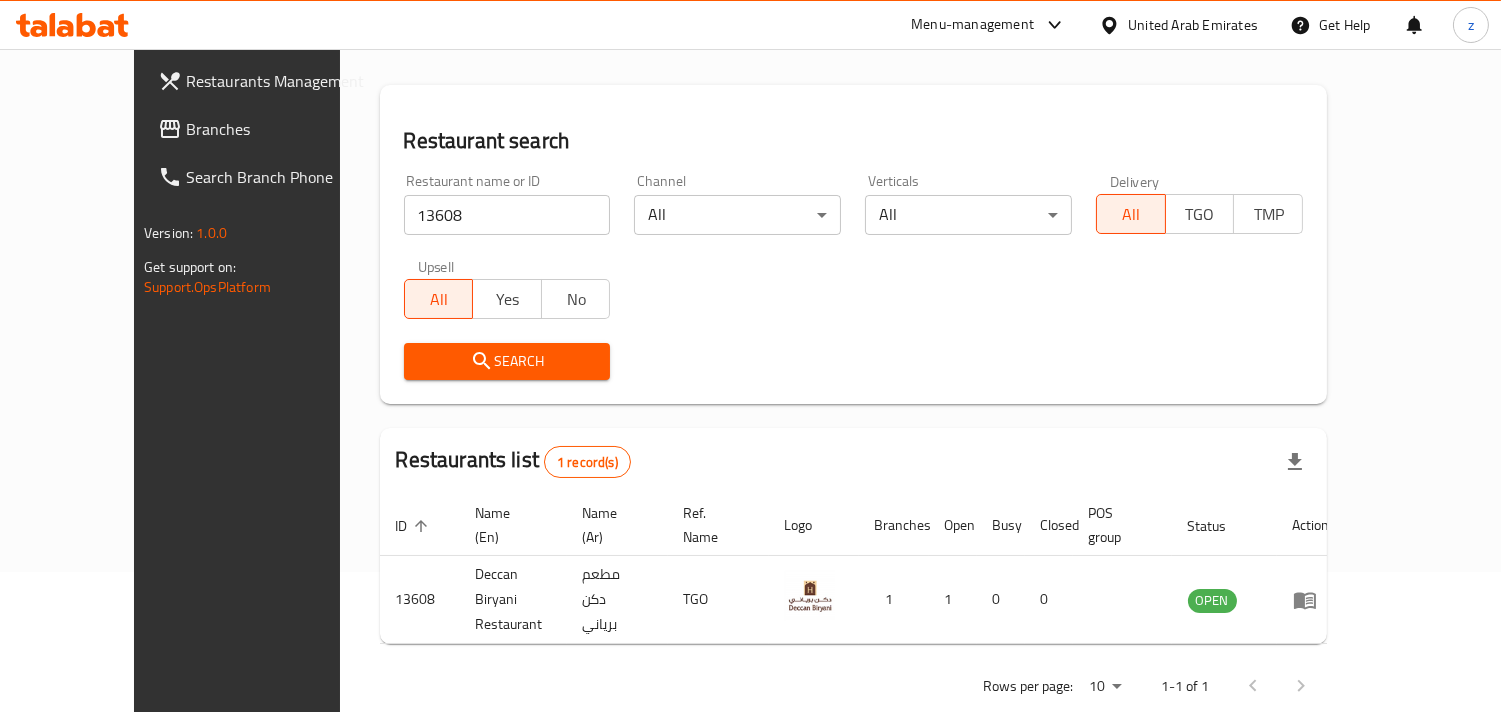 scroll, scrollTop: 141, scrollLeft: 0, axis: vertical 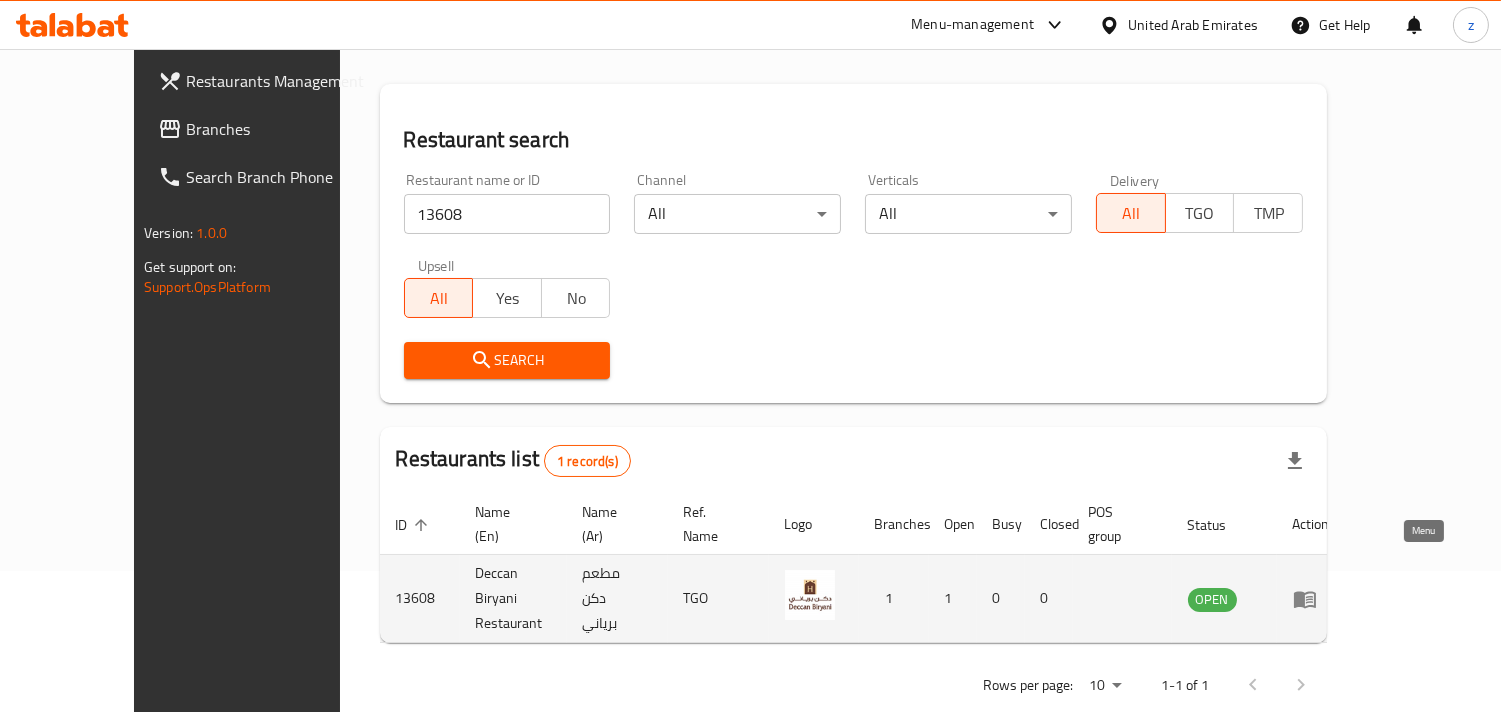 click 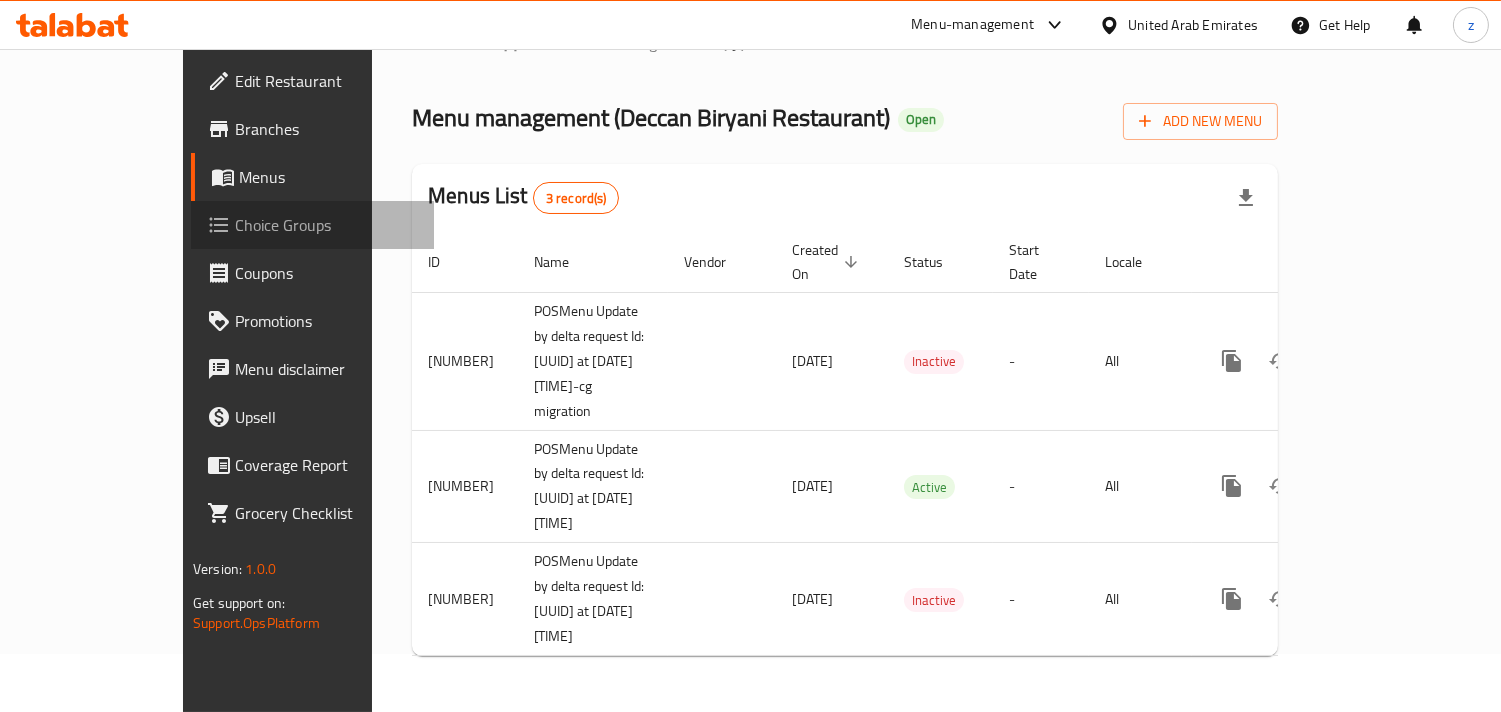 click on "Choice Groups" at bounding box center [326, 225] 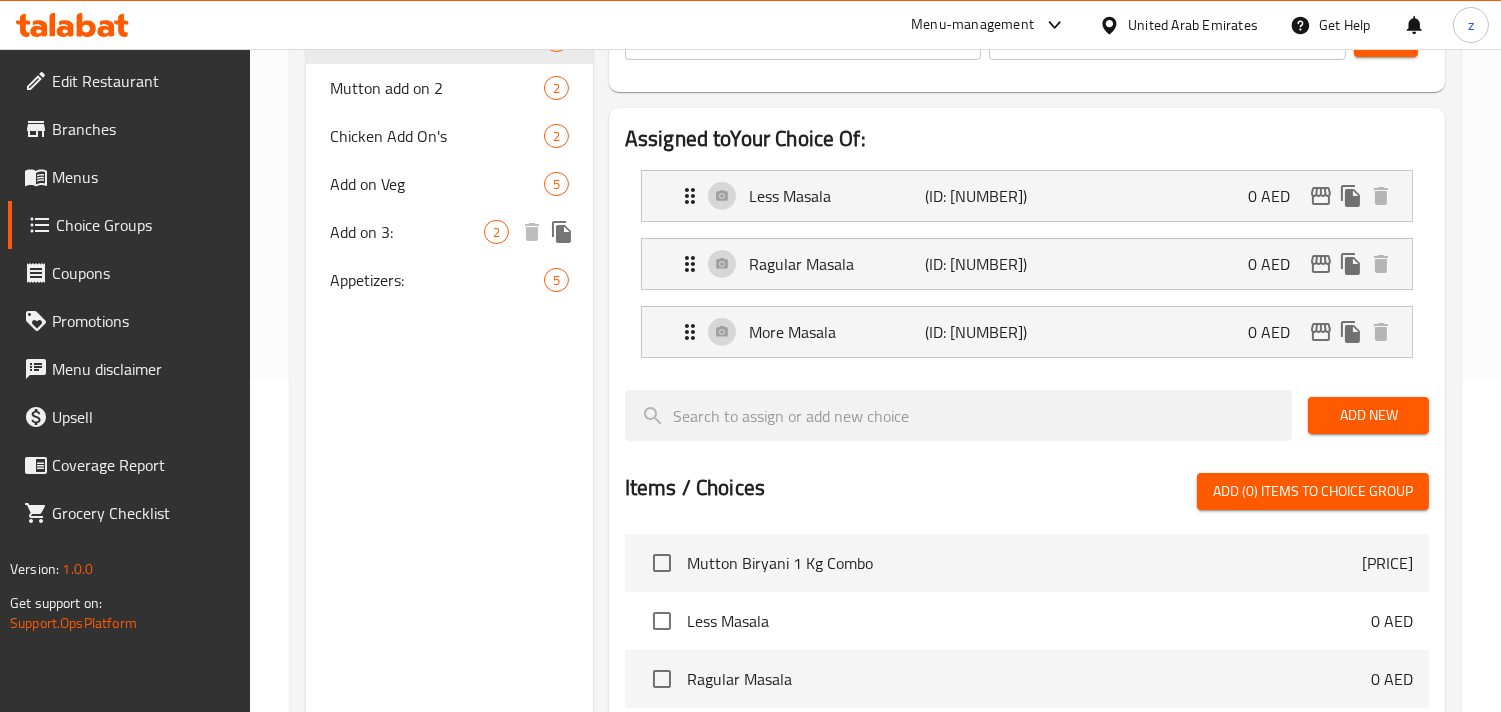 scroll, scrollTop: 111, scrollLeft: 0, axis: vertical 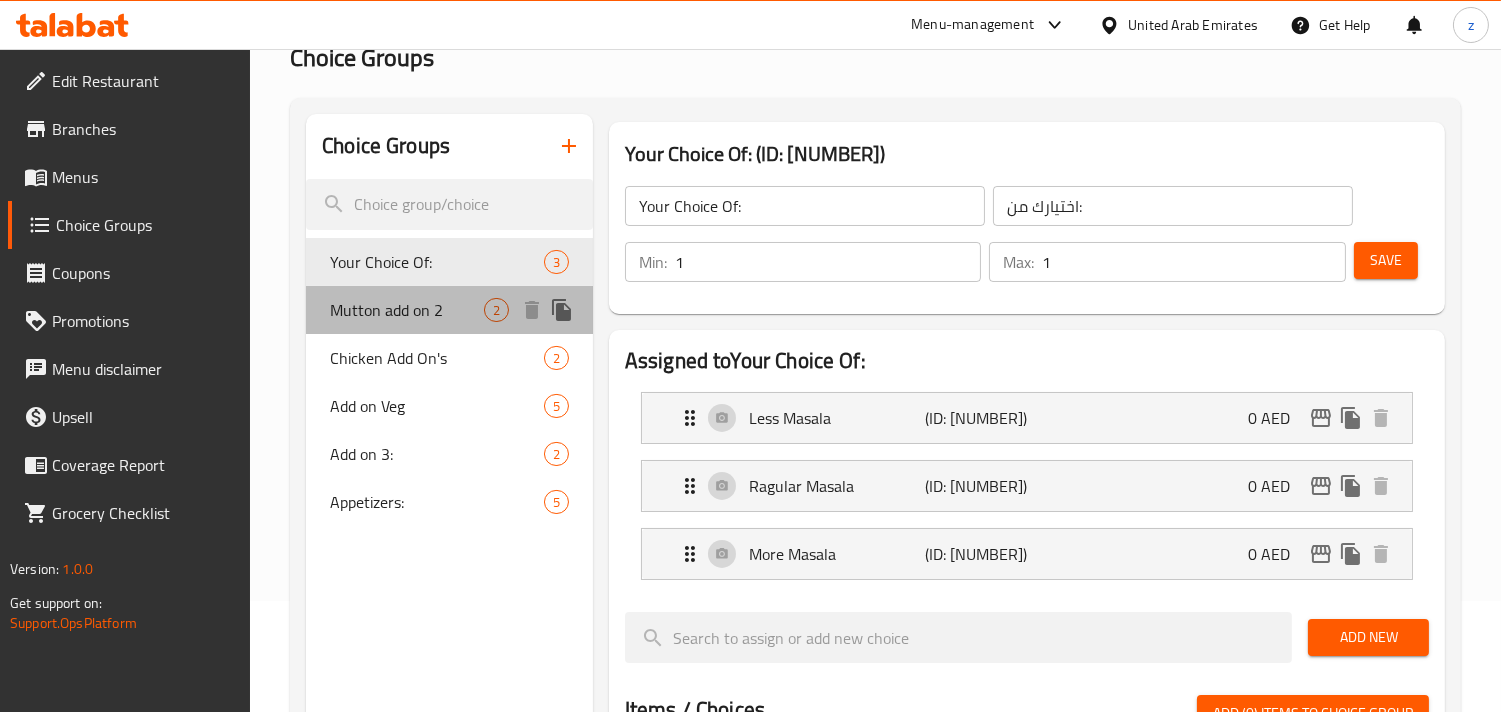 click on "Mutton add on 2" at bounding box center (407, 310) 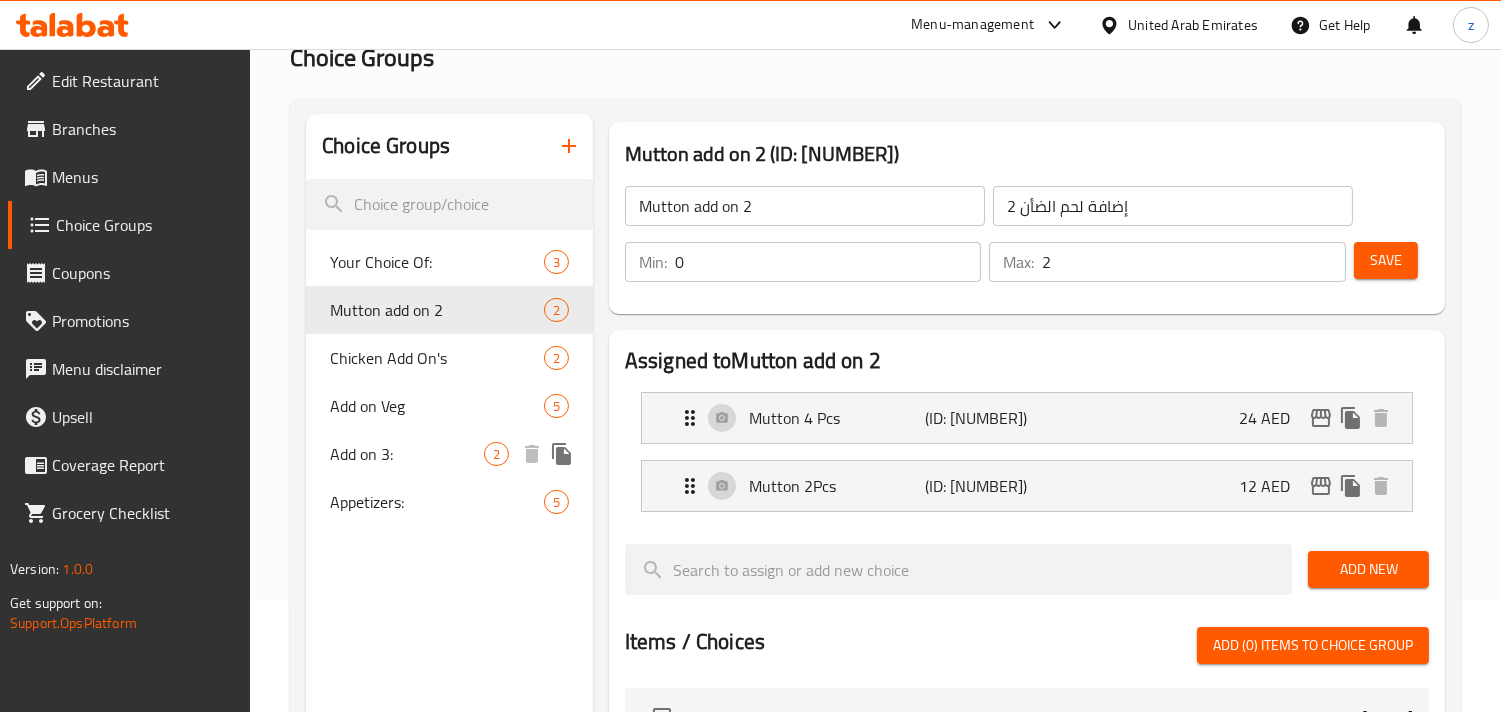 click on "Add on 3:" at bounding box center [407, 454] 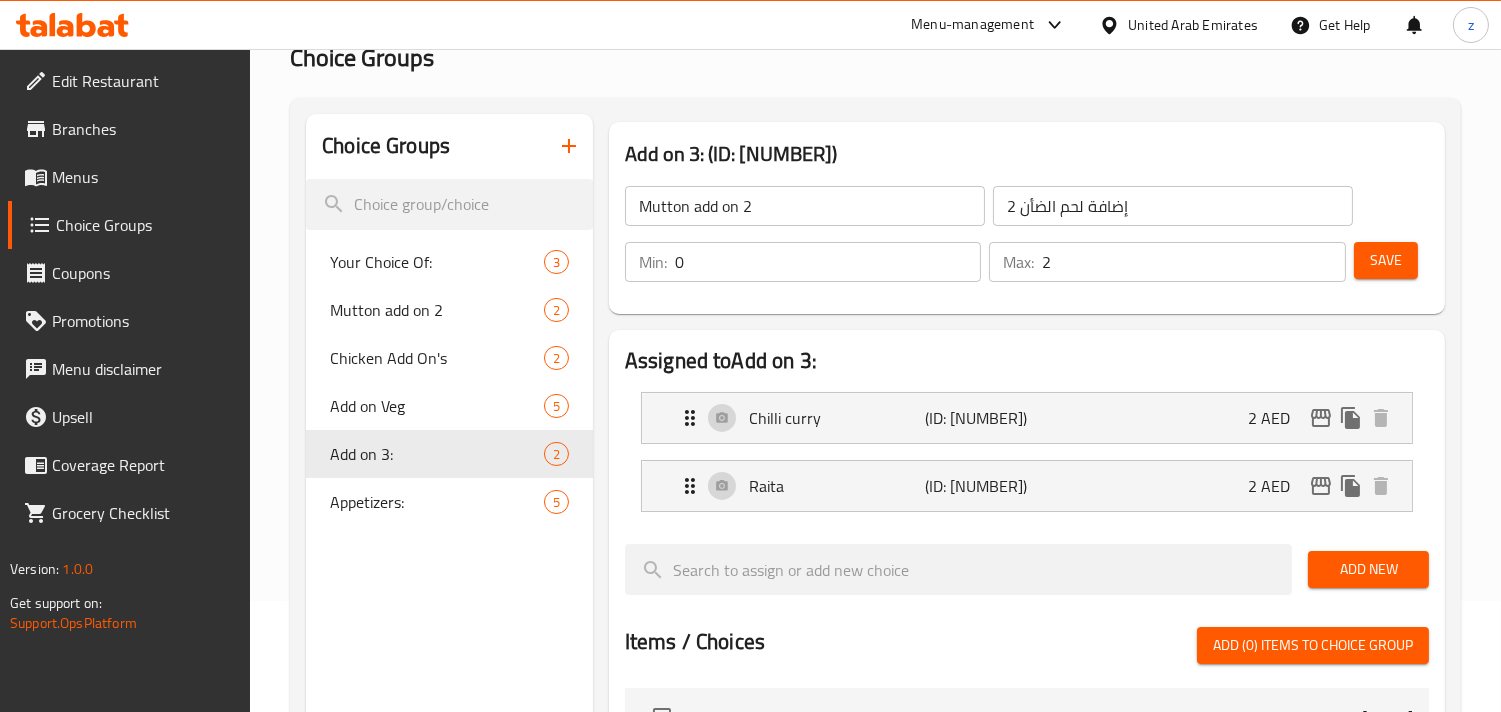 type on "Add on 3:" 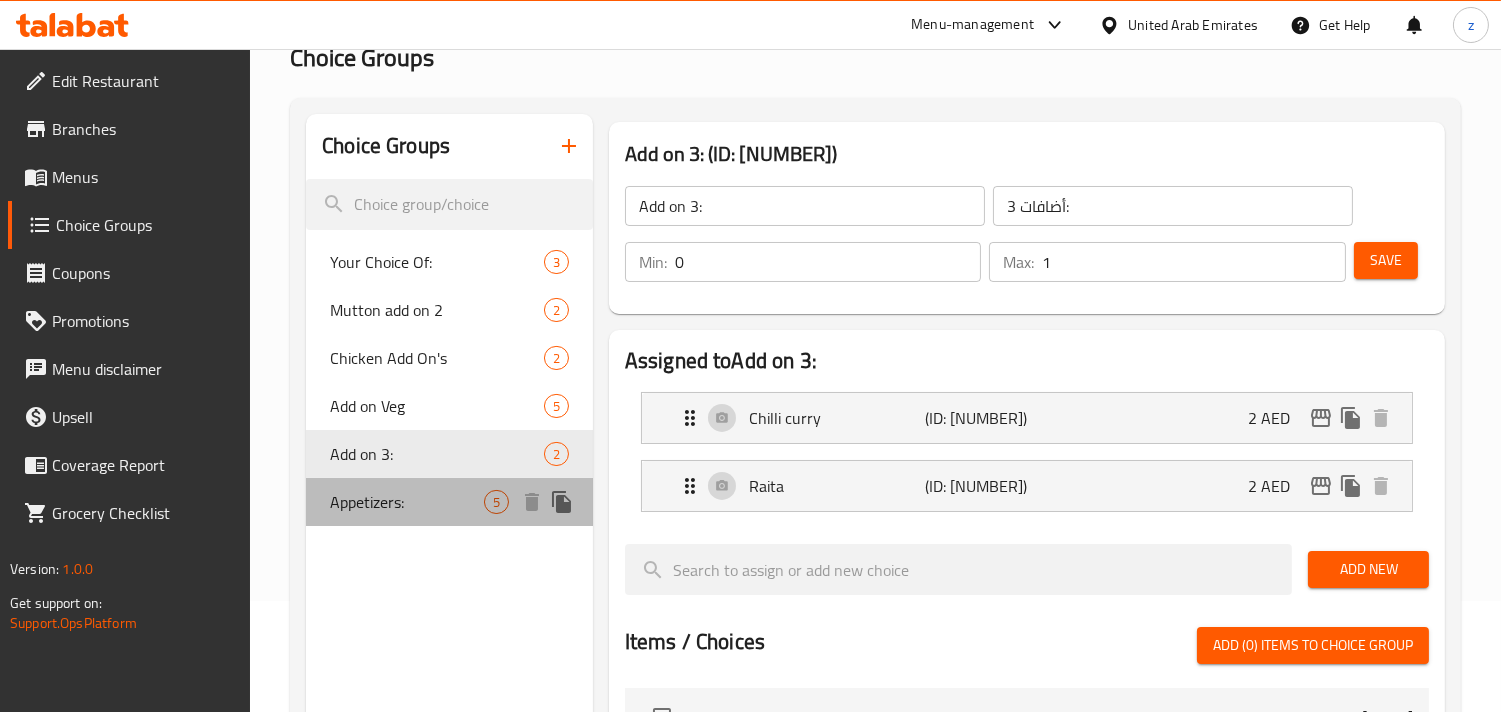 click on "Appetizers: 5" at bounding box center [449, 502] 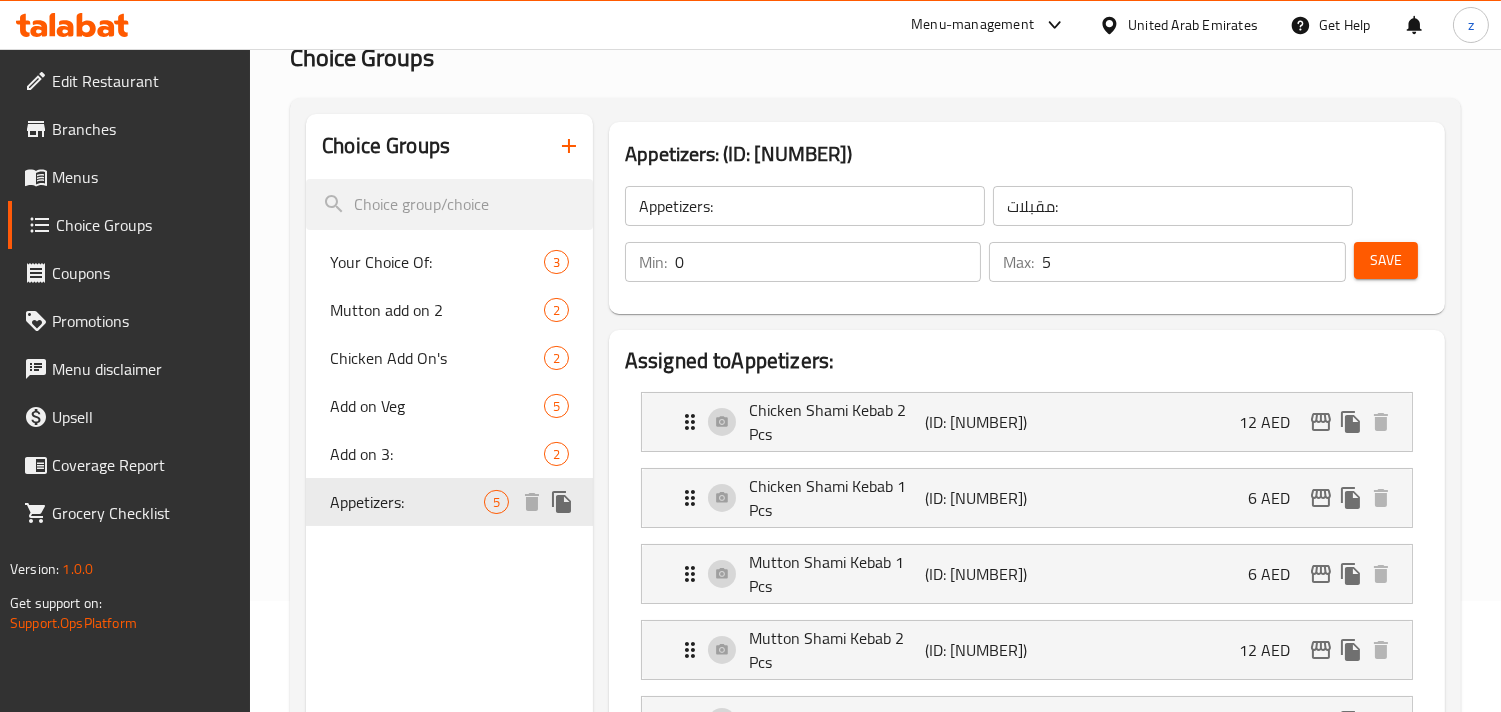 scroll, scrollTop: 333, scrollLeft: 0, axis: vertical 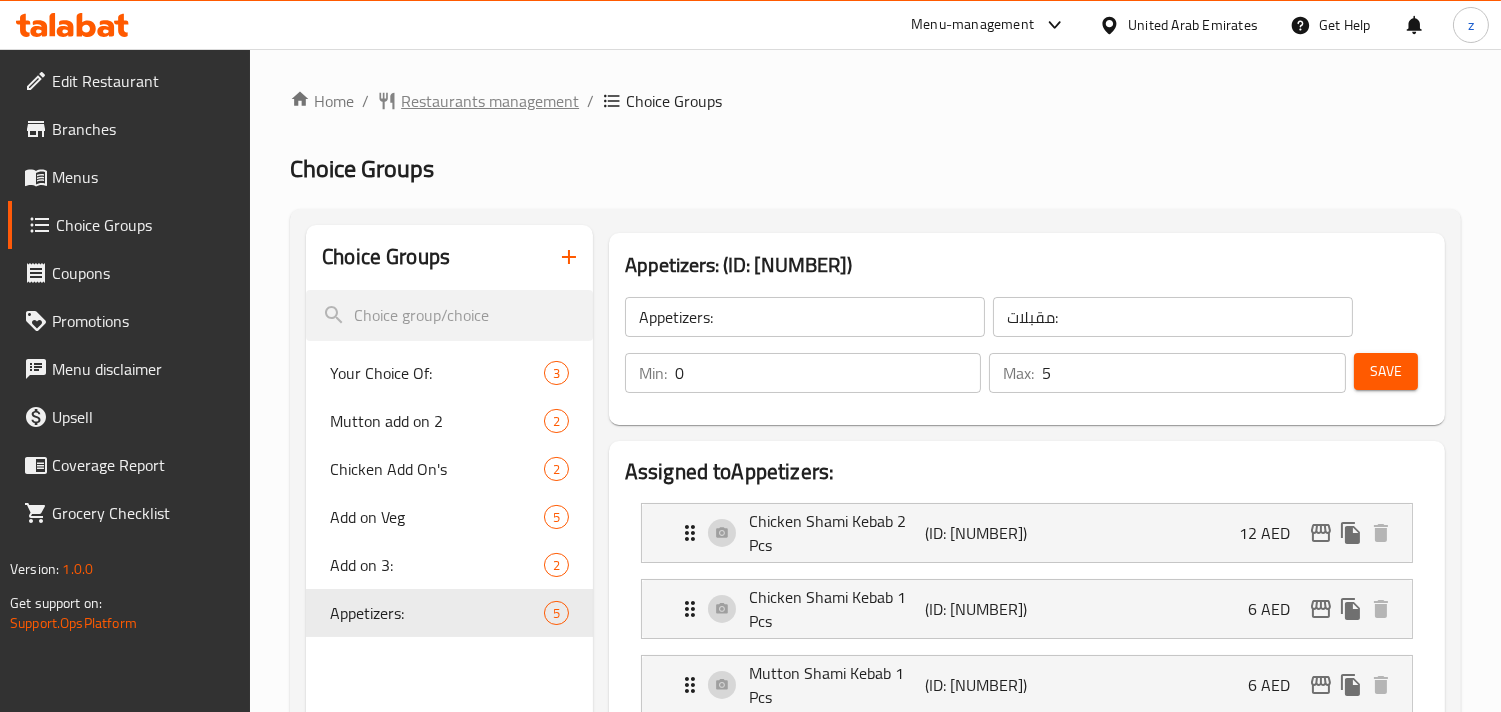 click on "Restaurants management" at bounding box center (490, 101) 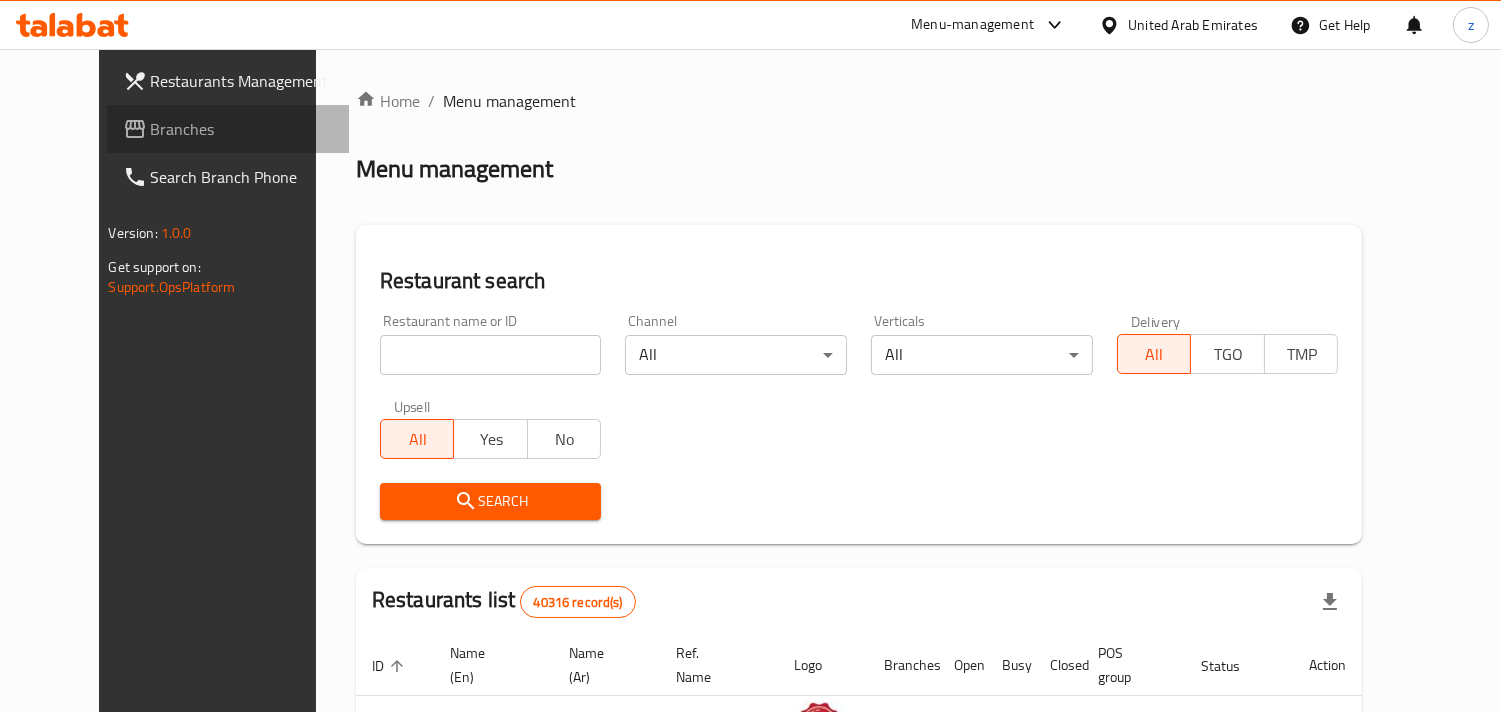 click on "Branches" at bounding box center (228, 129) 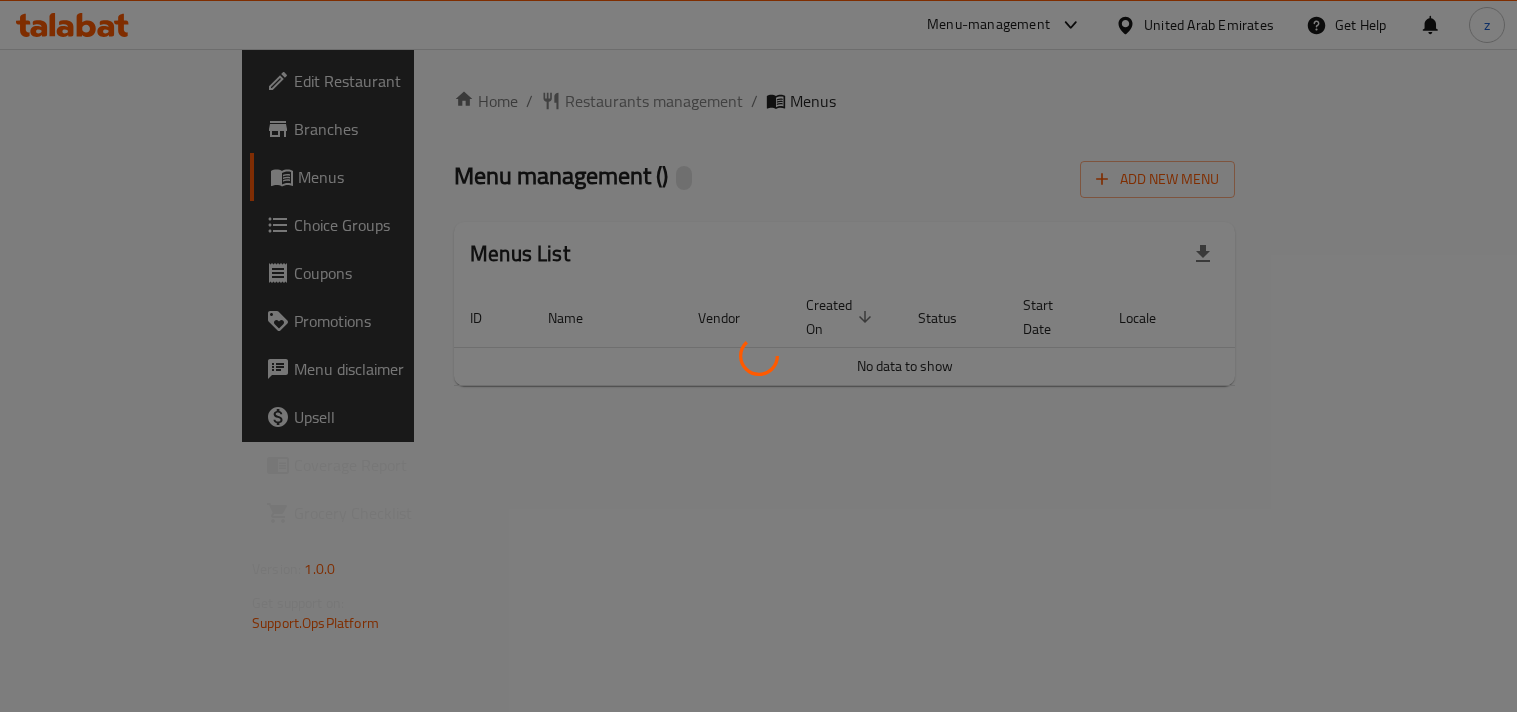 scroll, scrollTop: 0, scrollLeft: 0, axis: both 